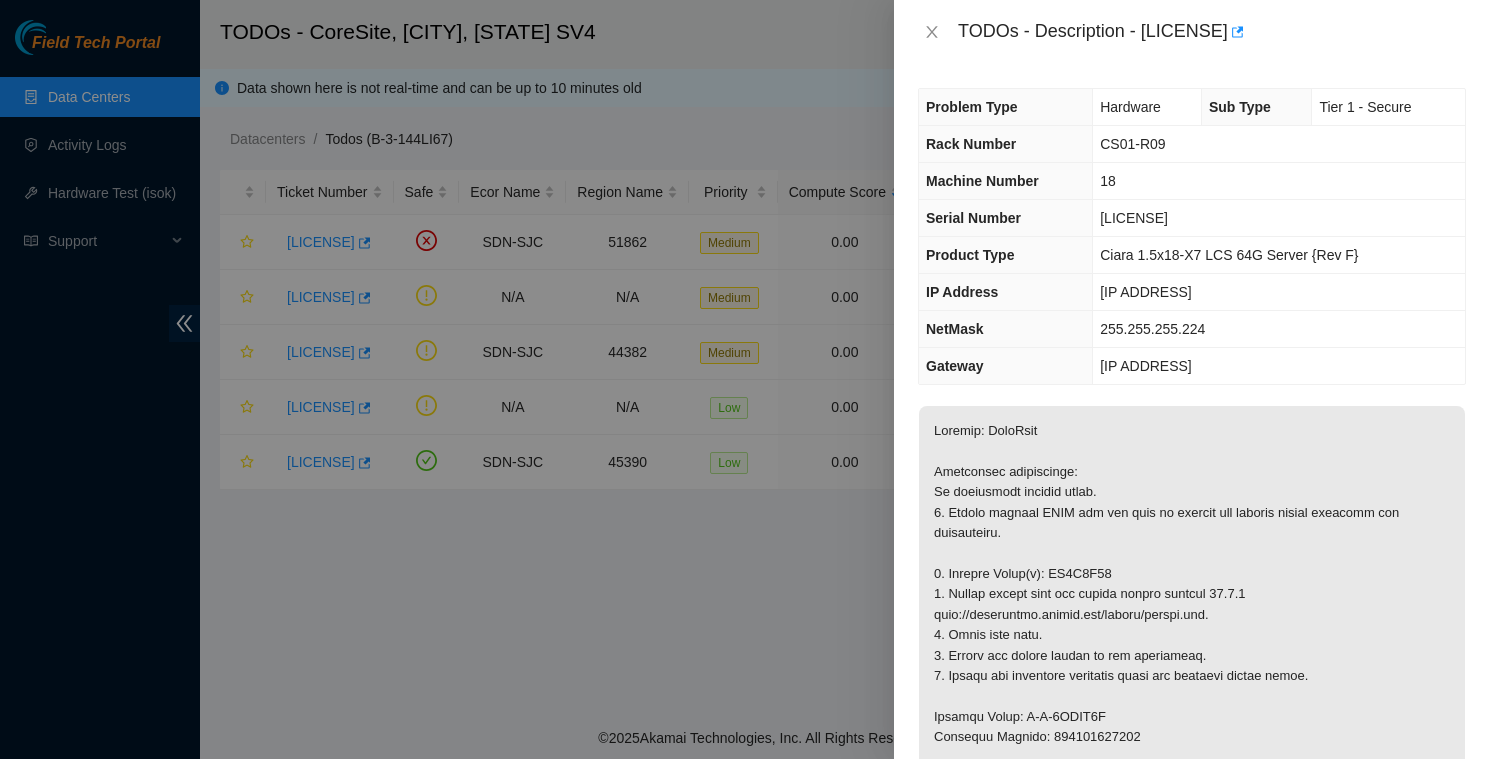 scroll, scrollTop: 0, scrollLeft: 0, axis: both 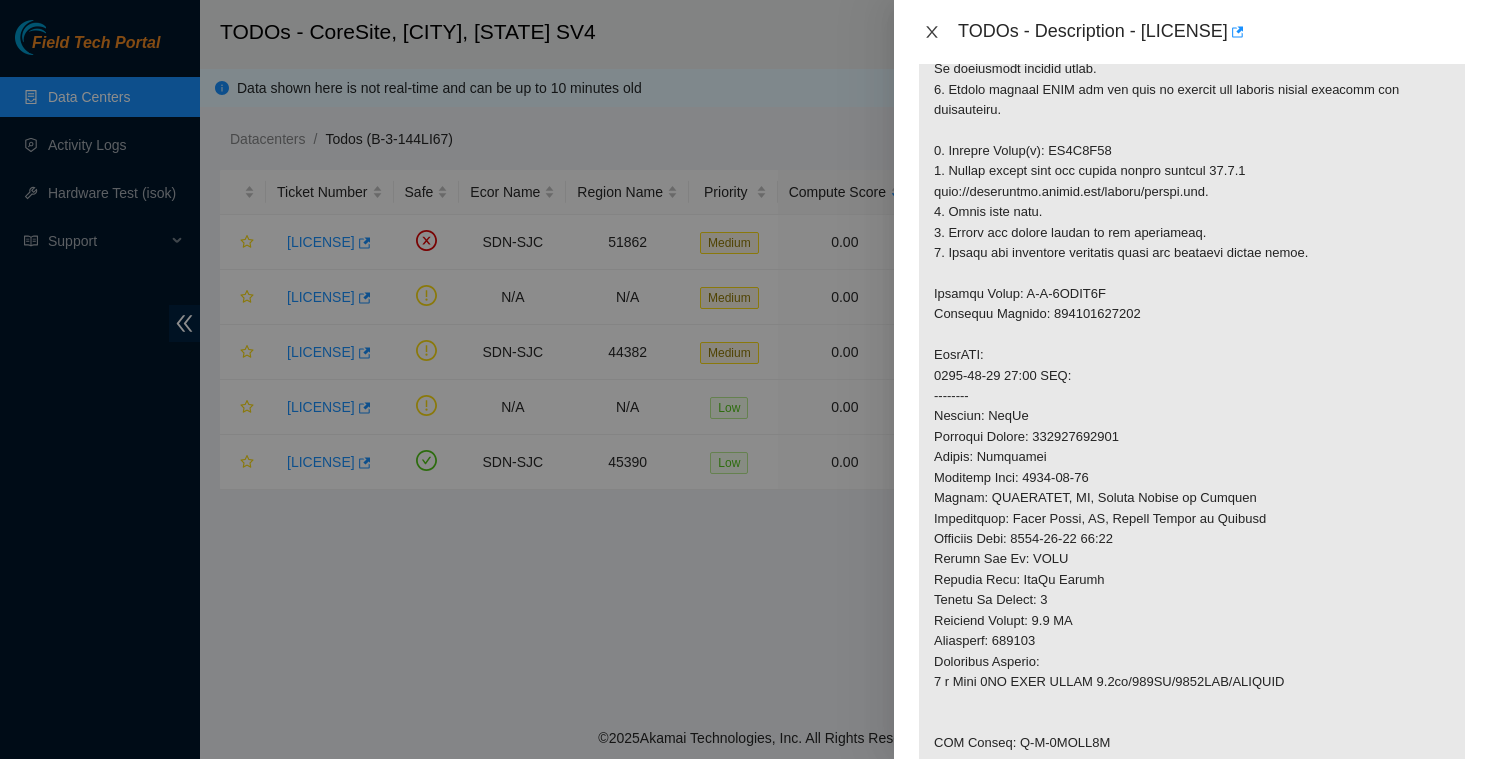 click 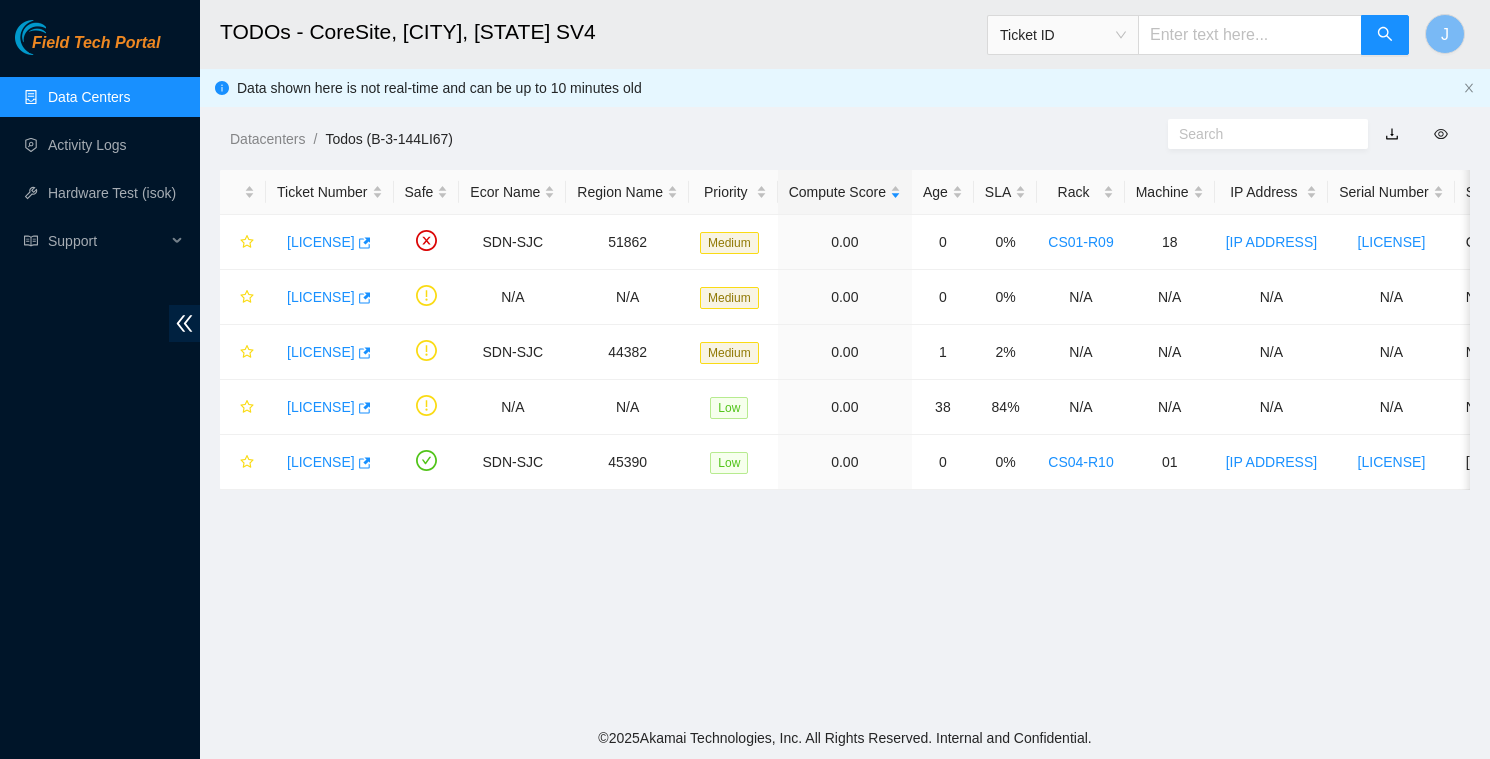 scroll, scrollTop: 386, scrollLeft: 0, axis: vertical 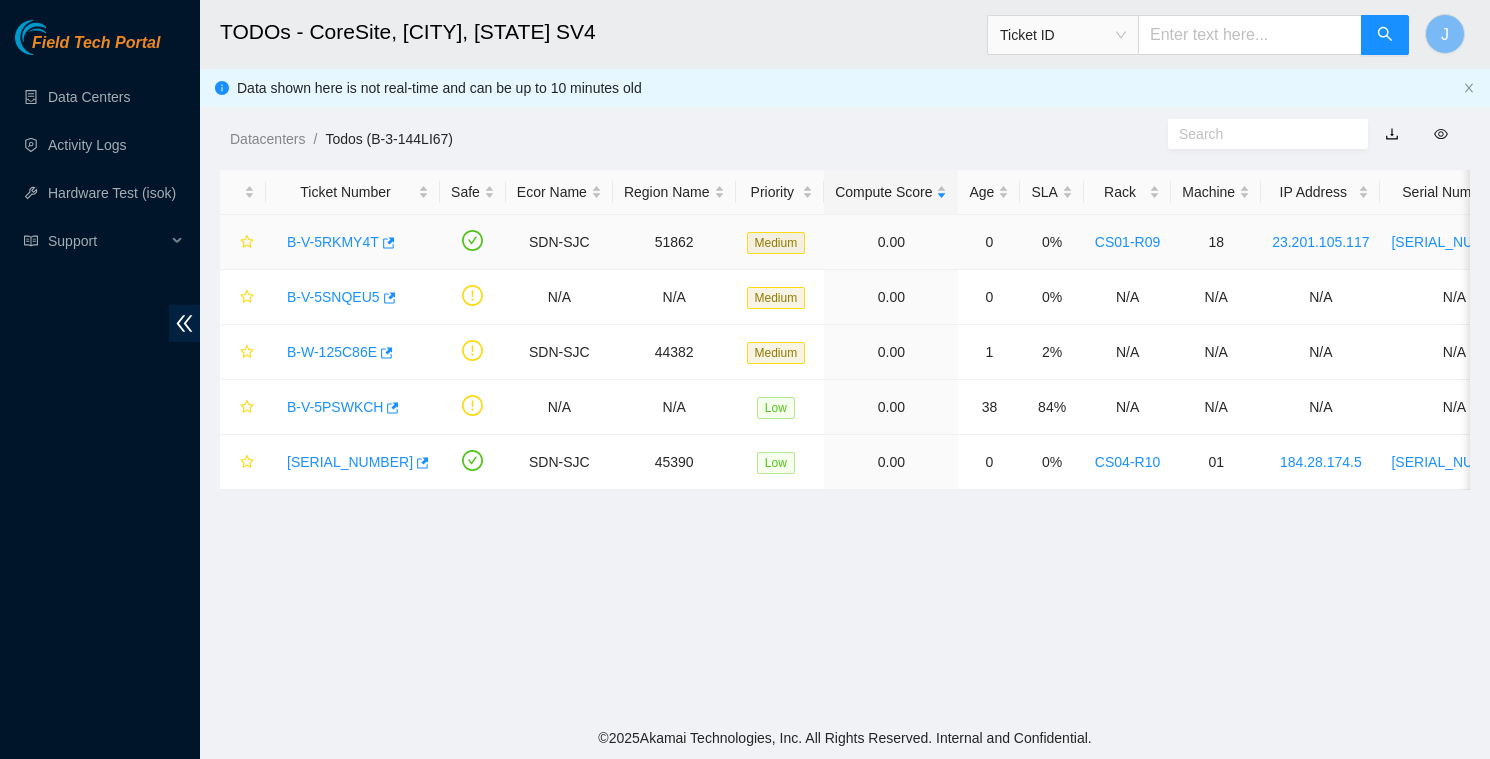 click on "B-V-5RKMY4T" at bounding box center (333, 242) 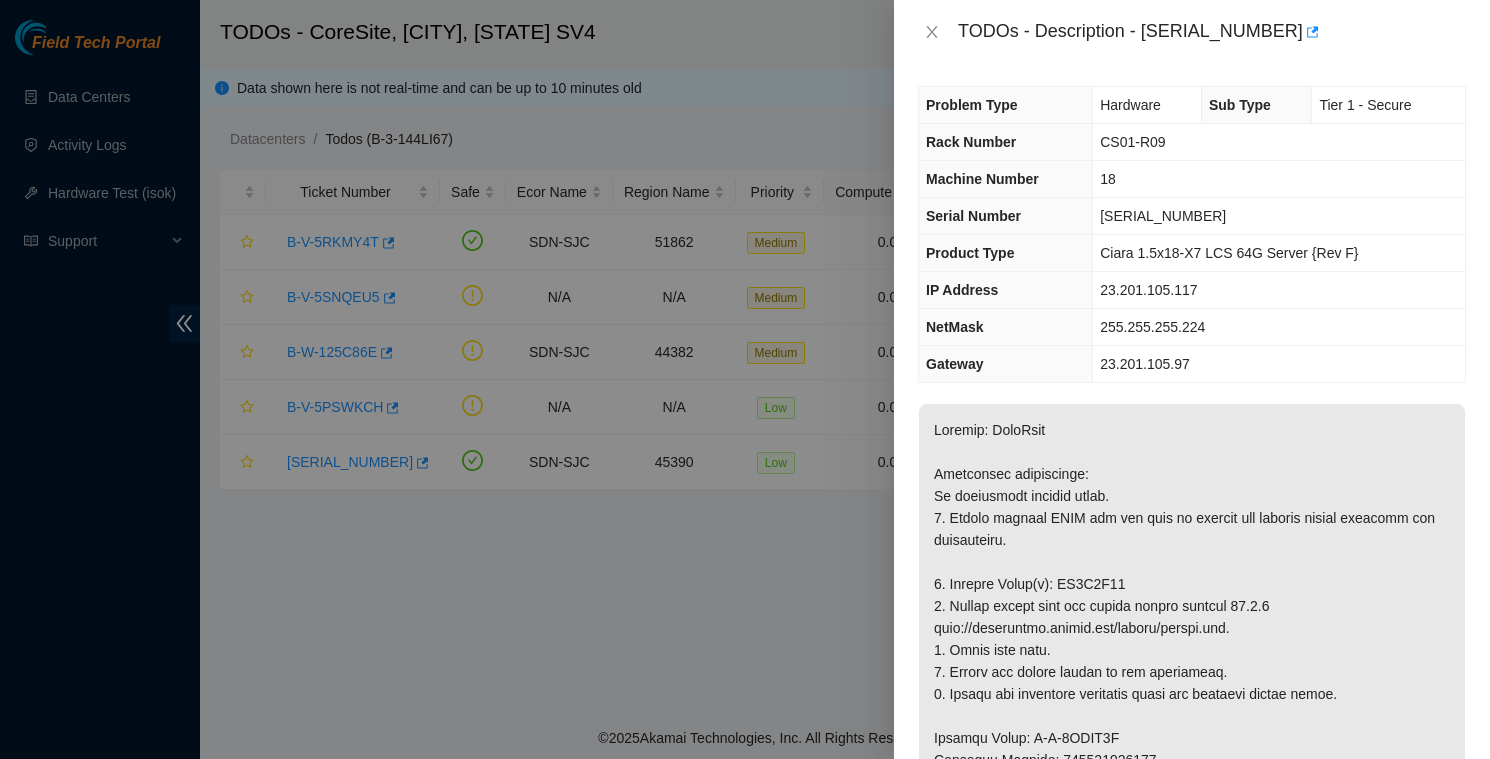 scroll, scrollTop: 0, scrollLeft: 0, axis: both 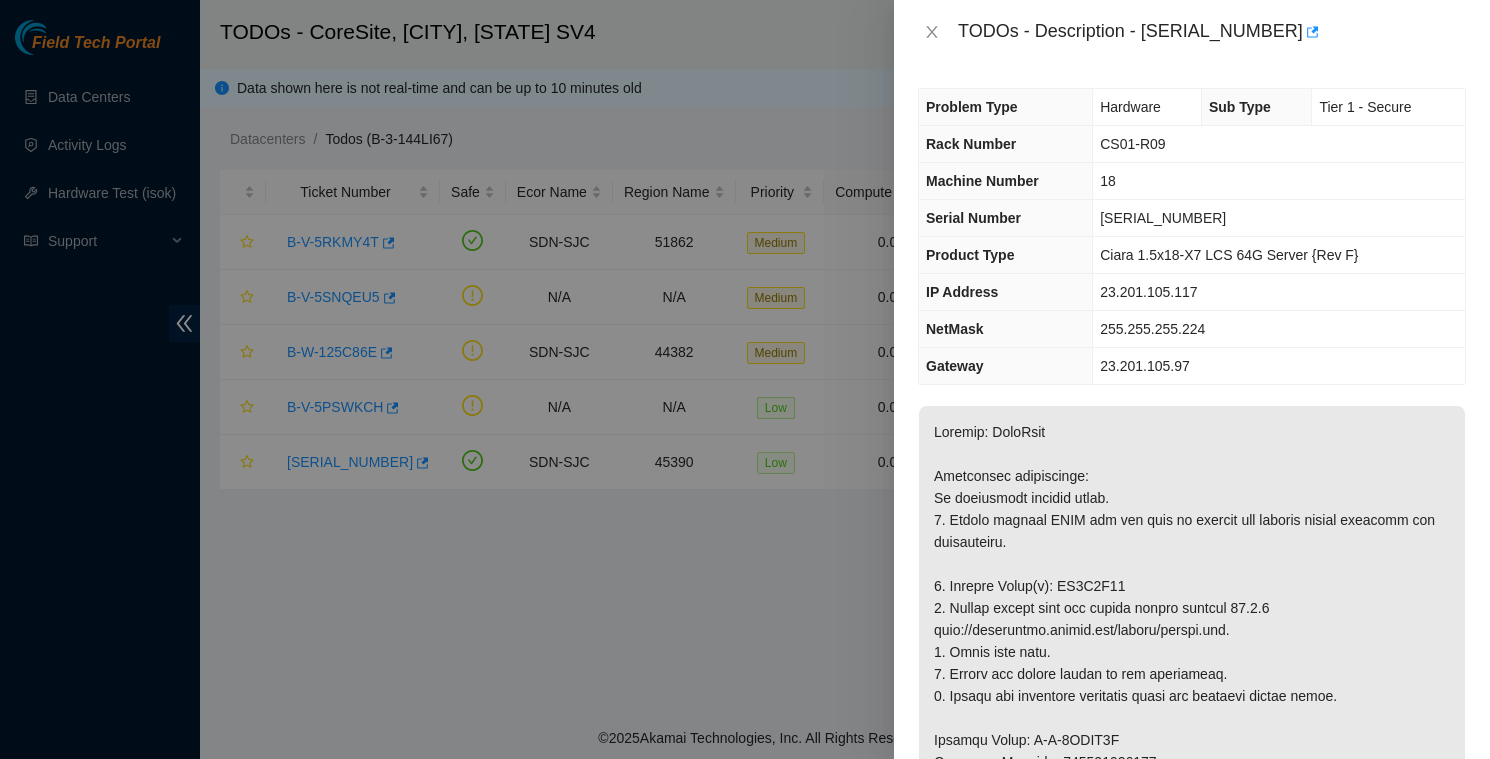 click at bounding box center (1192, 883) 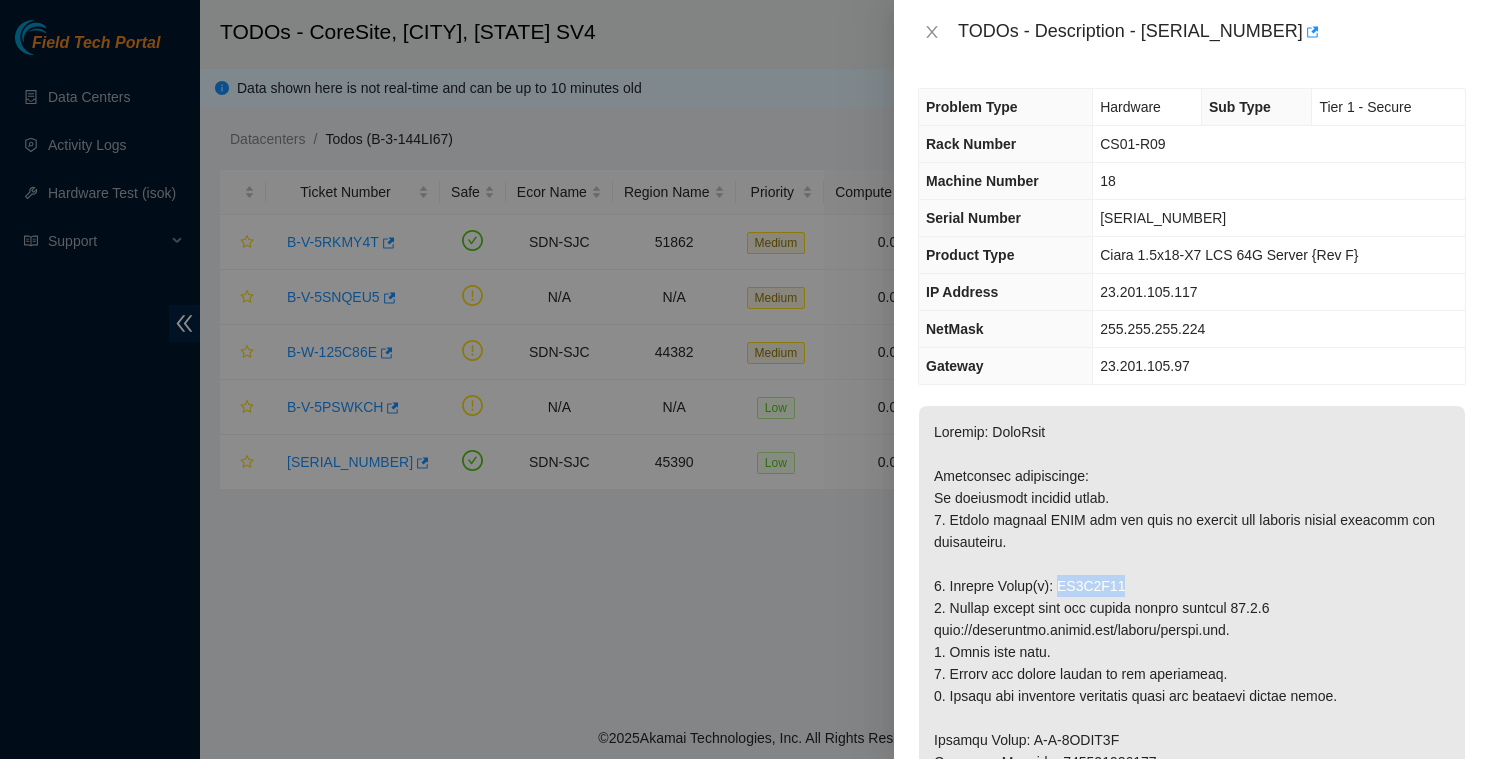 click at bounding box center [1192, 883] 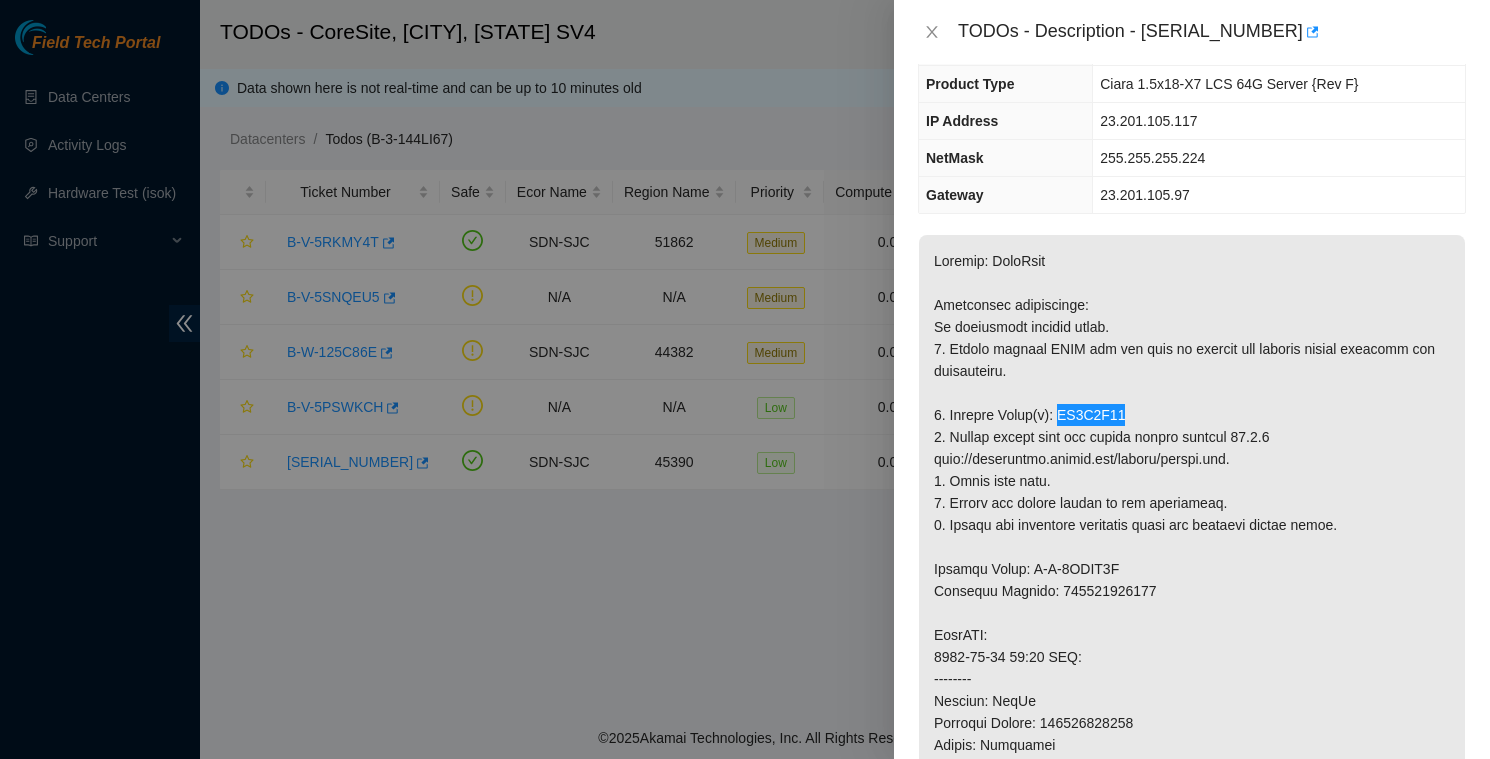 scroll, scrollTop: 0, scrollLeft: 0, axis: both 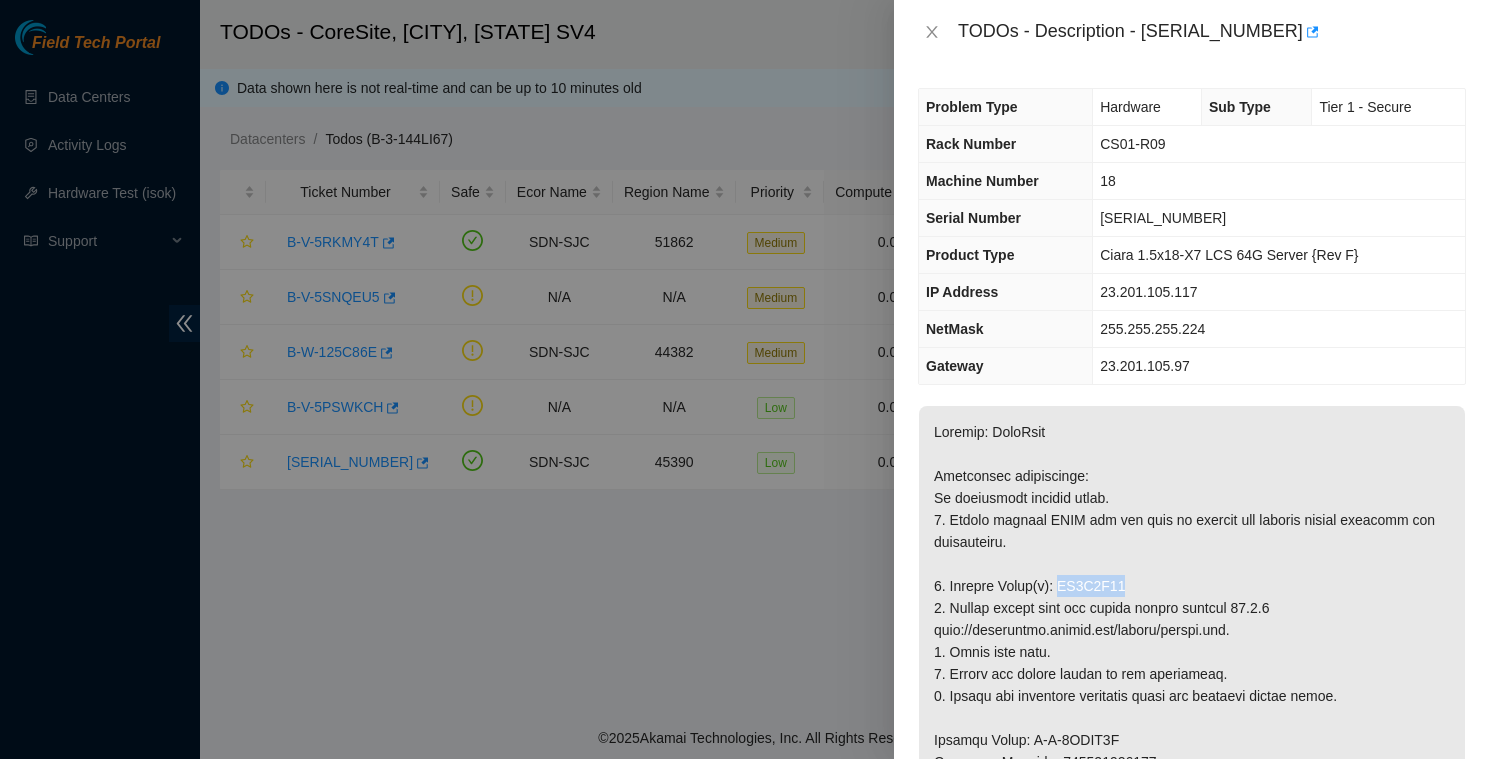 click on "Rack Number" at bounding box center [971, 144] 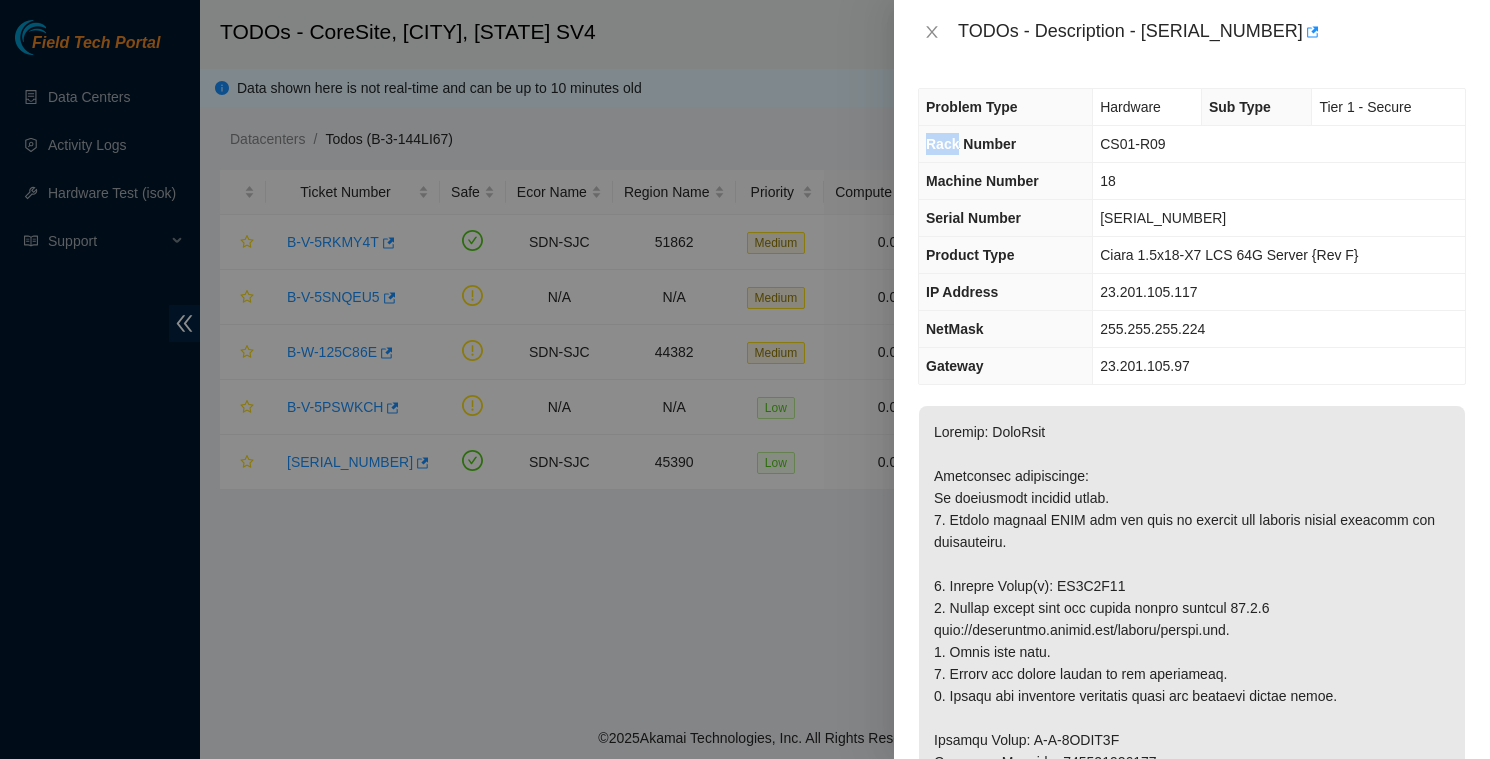 click on "Rack Number" at bounding box center (971, 144) 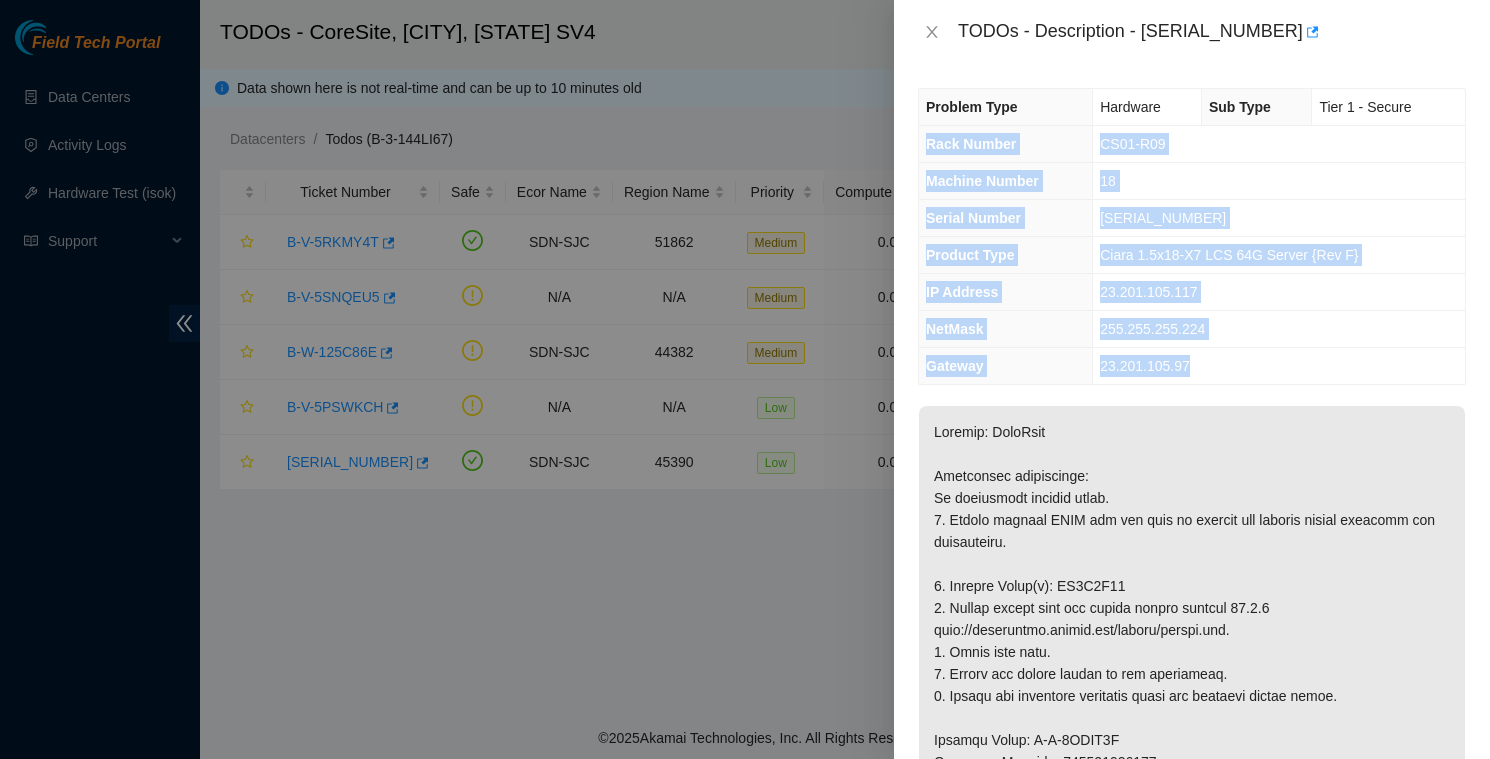 click on "23.201.105.97" at bounding box center (1279, 366) 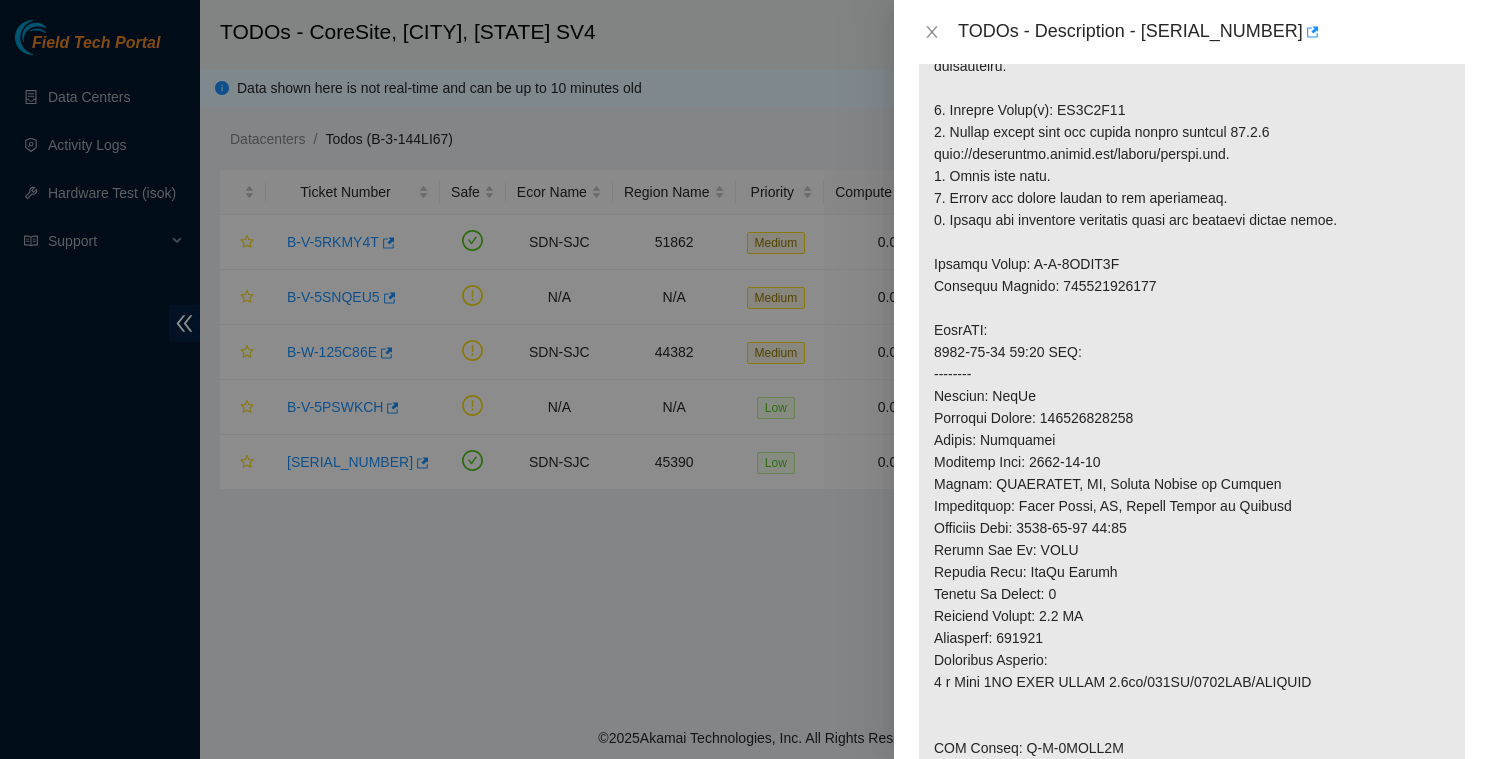 scroll, scrollTop: 478, scrollLeft: 0, axis: vertical 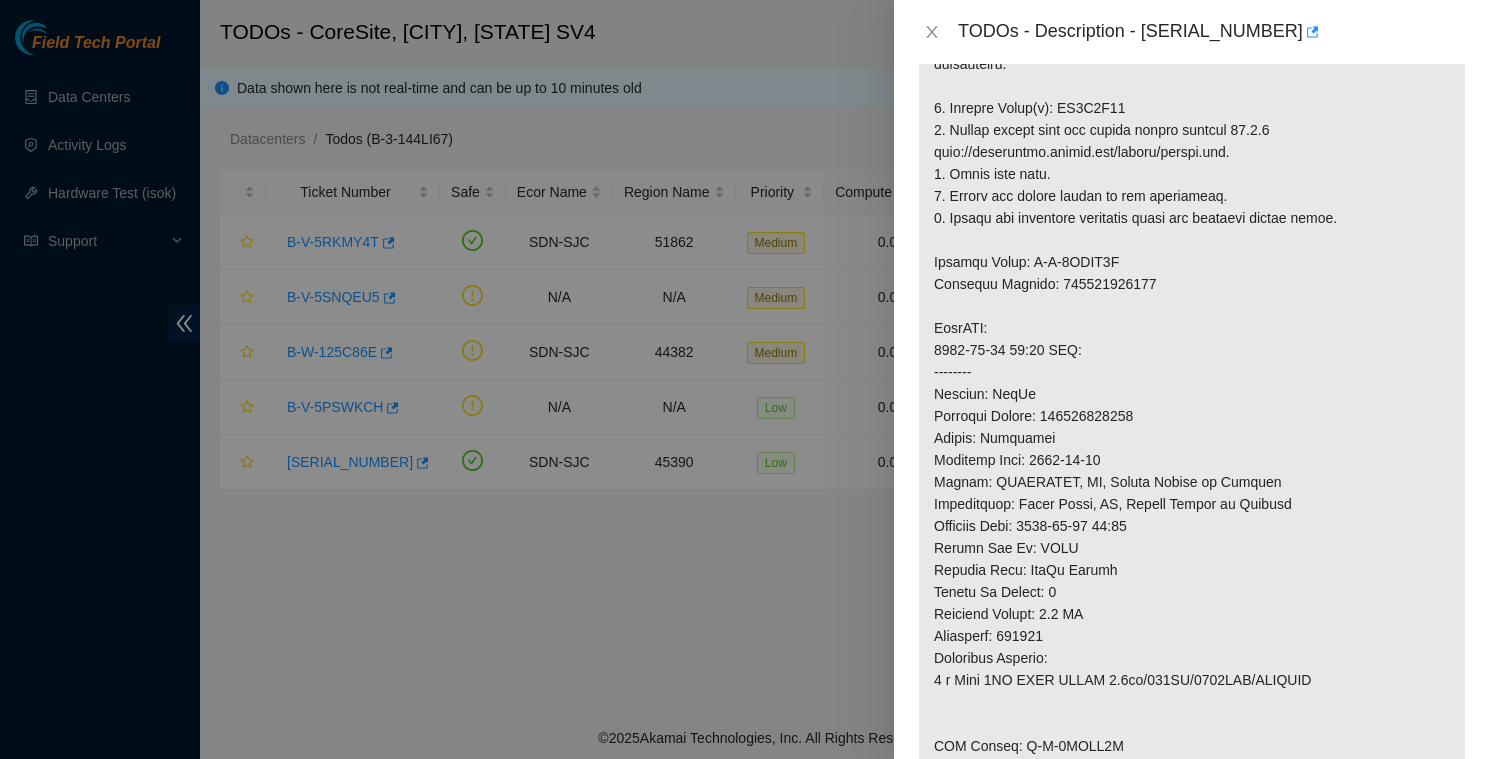 click at bounding box center [1192, 405] 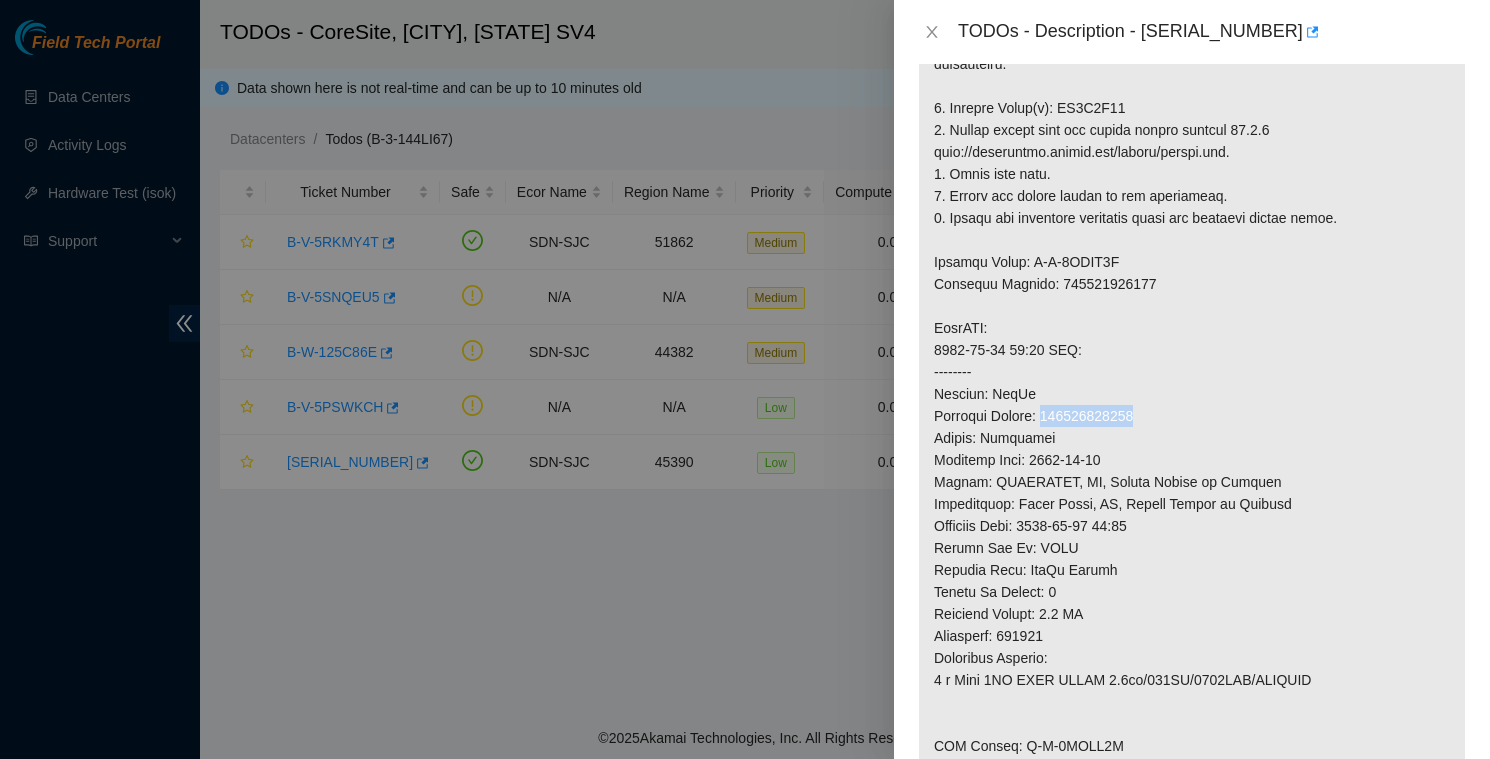 click at bounding box center (1192, 405) 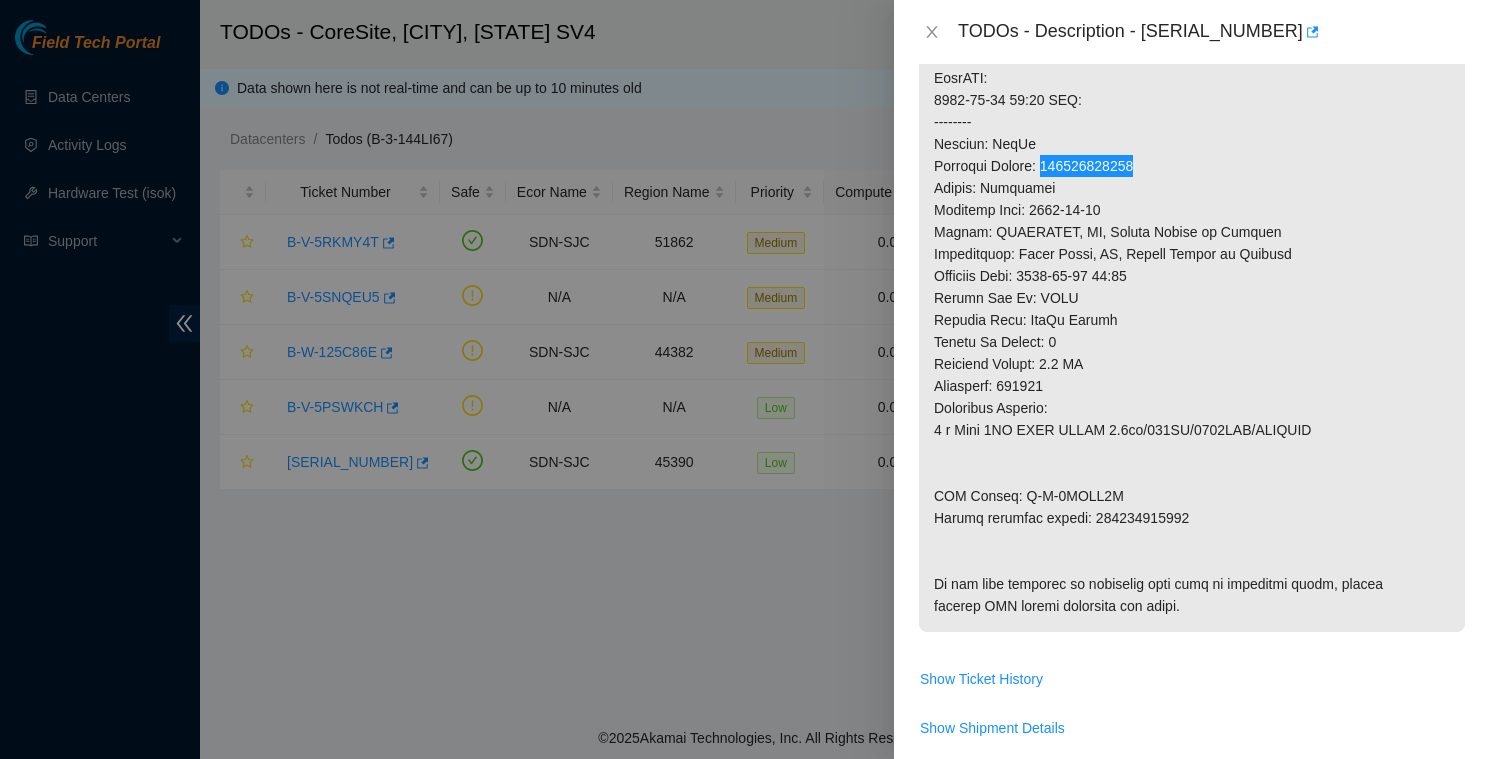 scroll, scrollTop: 766, scrollLeft: 0, axis: vertical 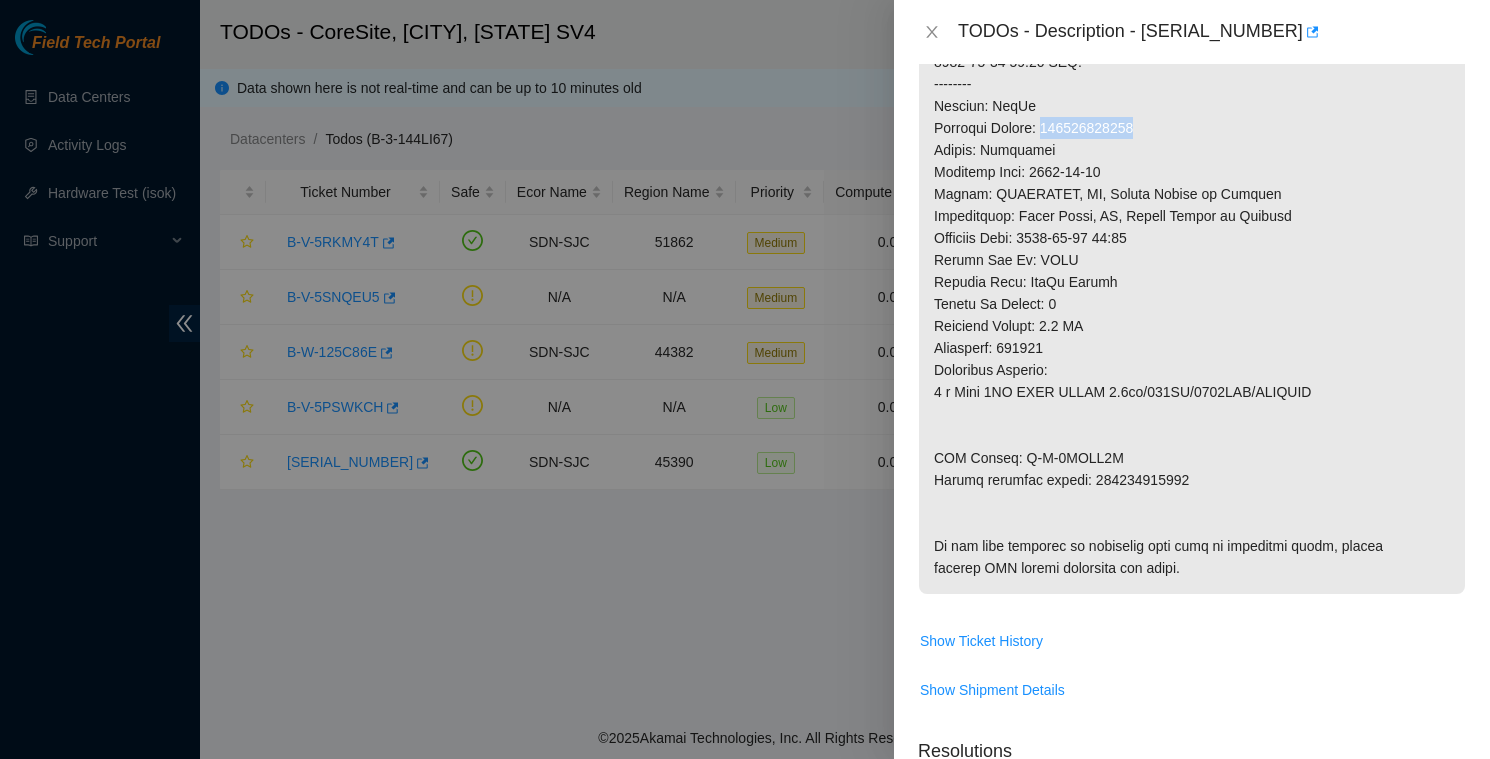 click at bounding box center (1192, 117) 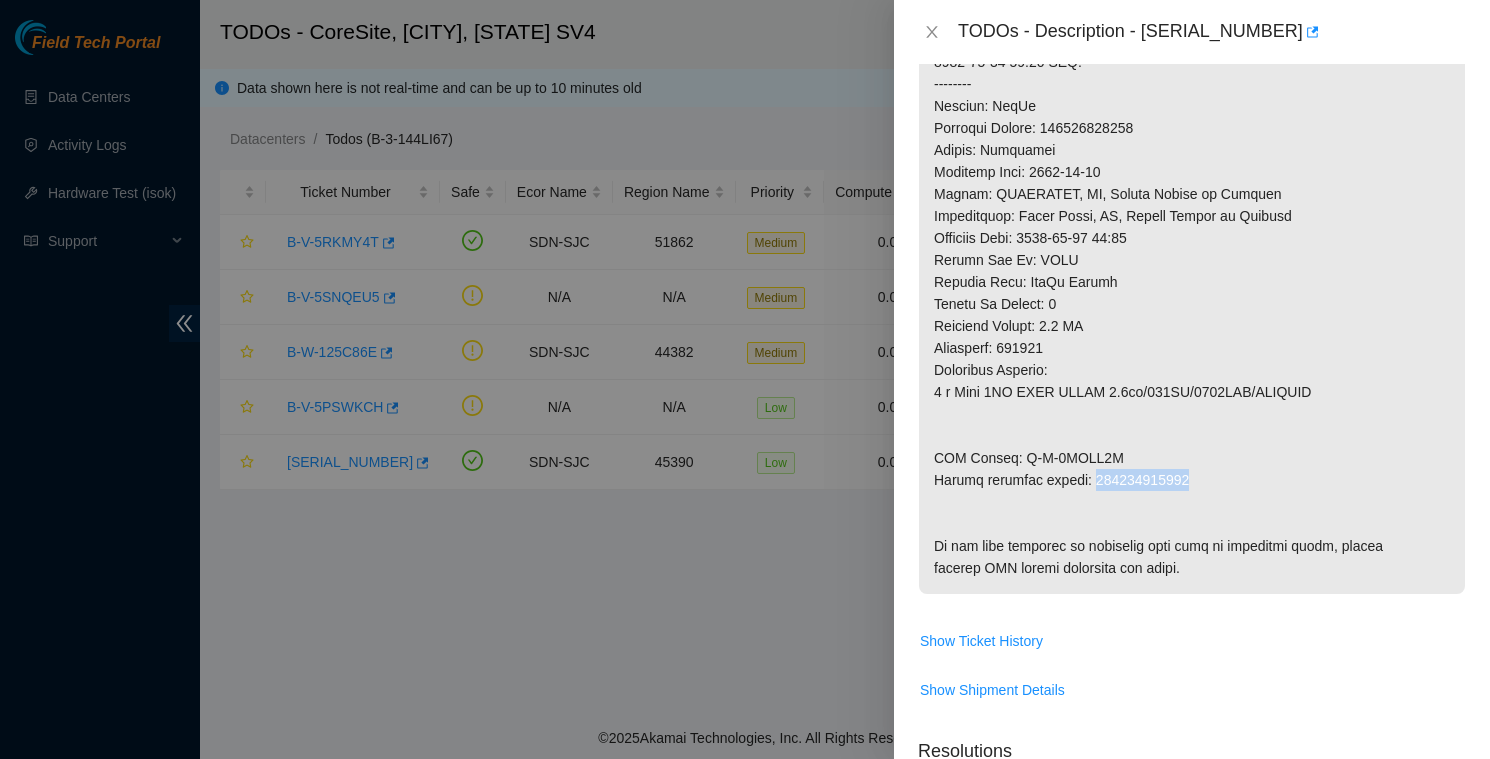 click at bounding box center [1192, 117] 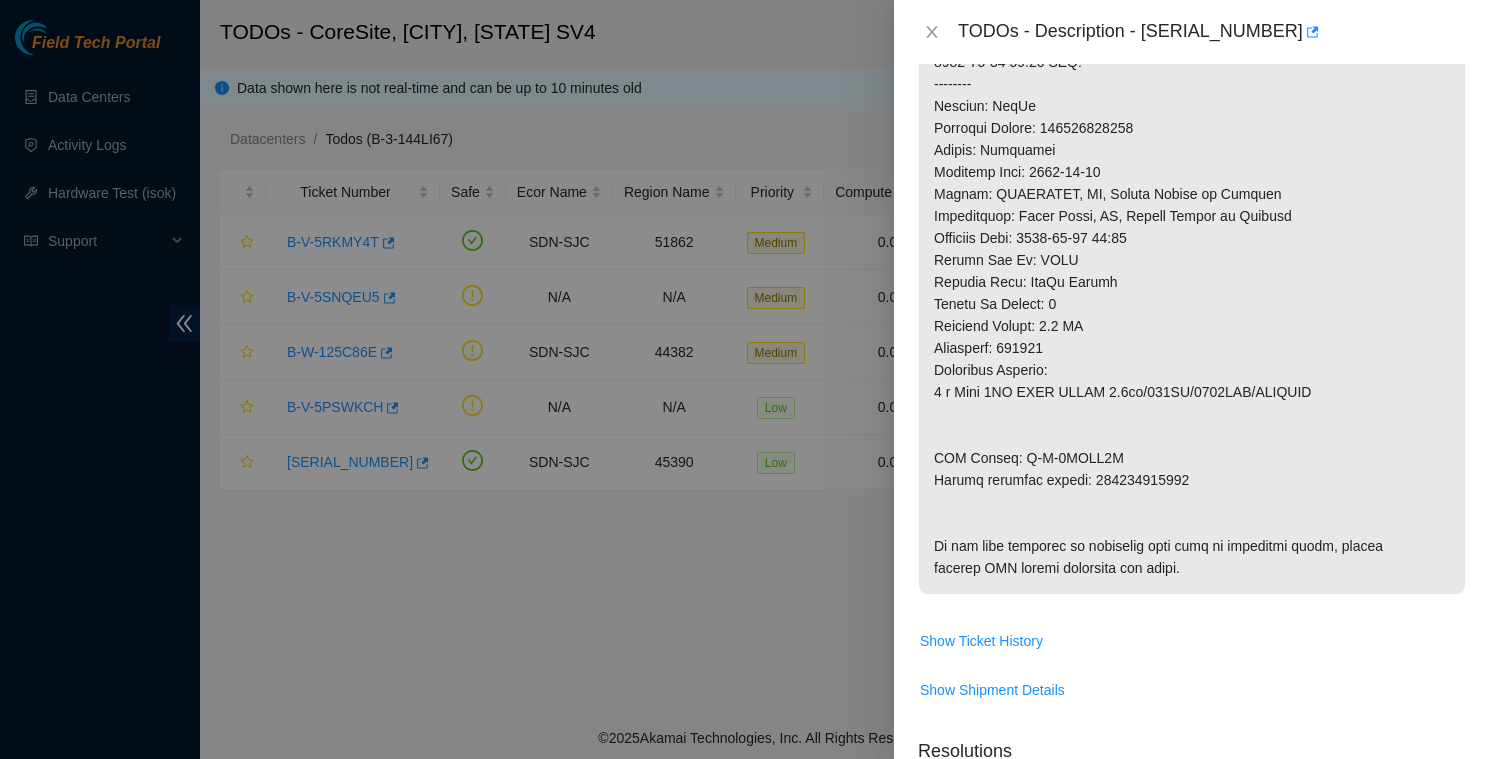 click at bounding box center [1192, 117] 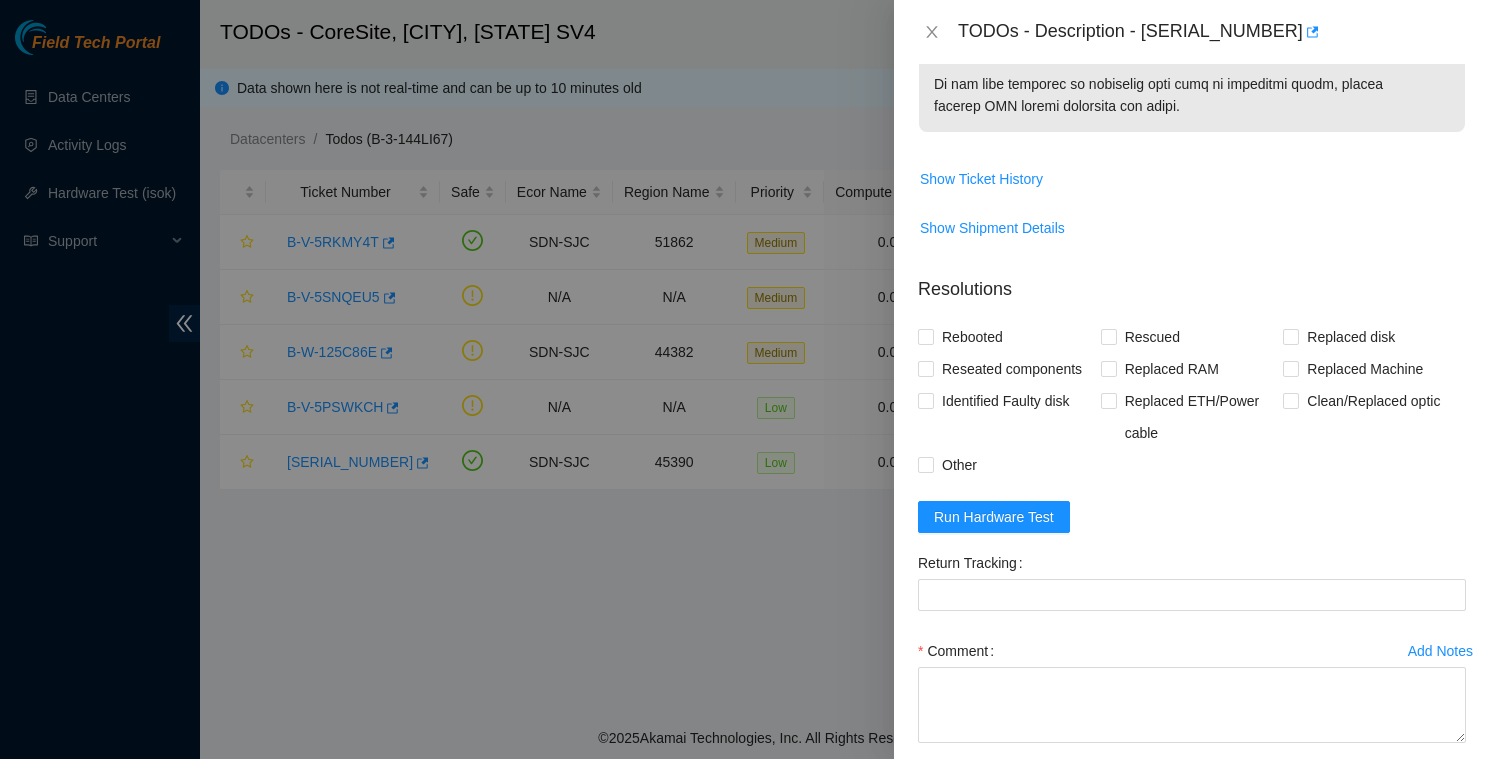 scroll, scrollTop: 1411, scrollLeft: 0, axis: vertical 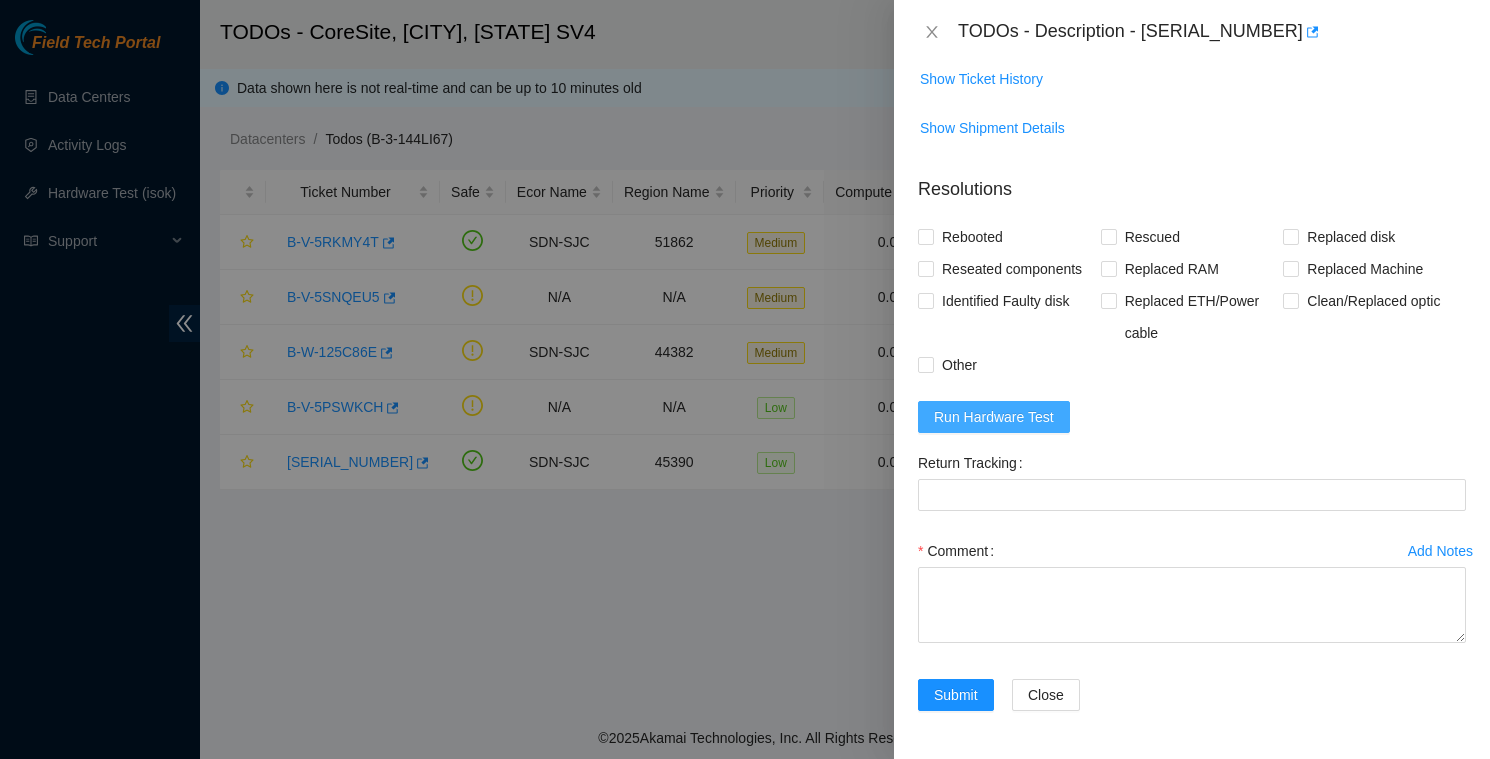 click on "Run Hardware Test" at bounding box center [994, 417] 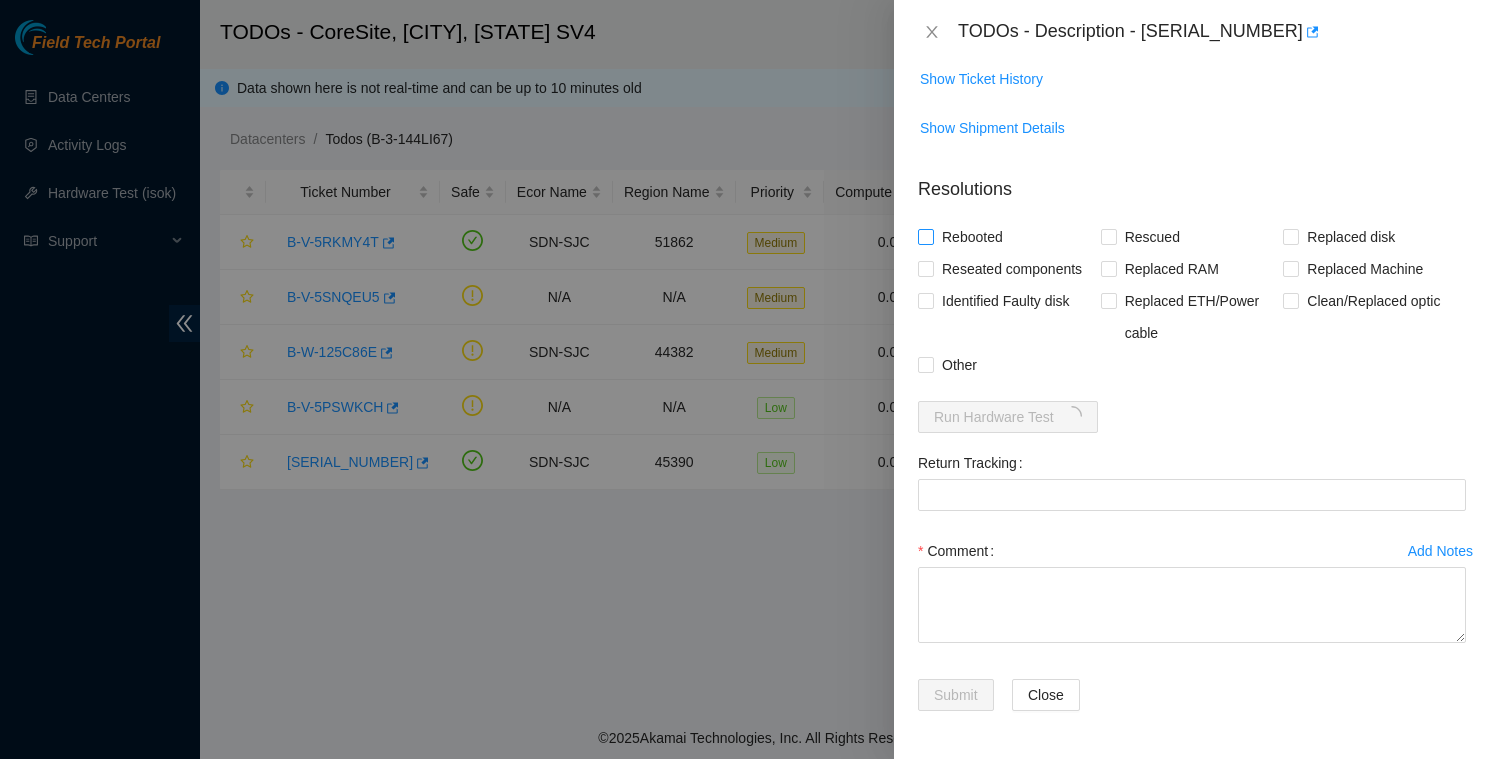 click on "Rebooted" at bounding box center (972, 237) 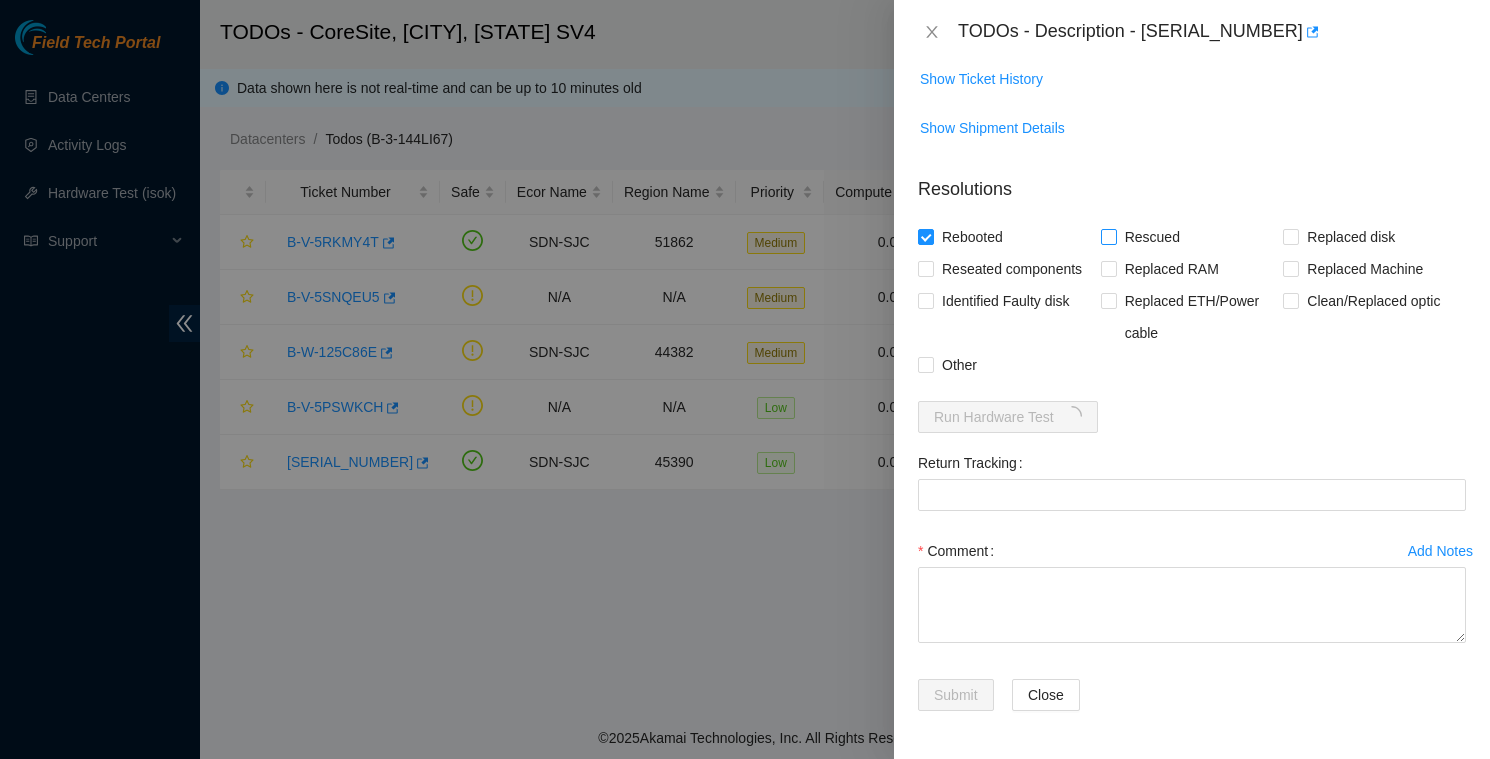 click on "Rescued" at bounding box center [1152, 237] 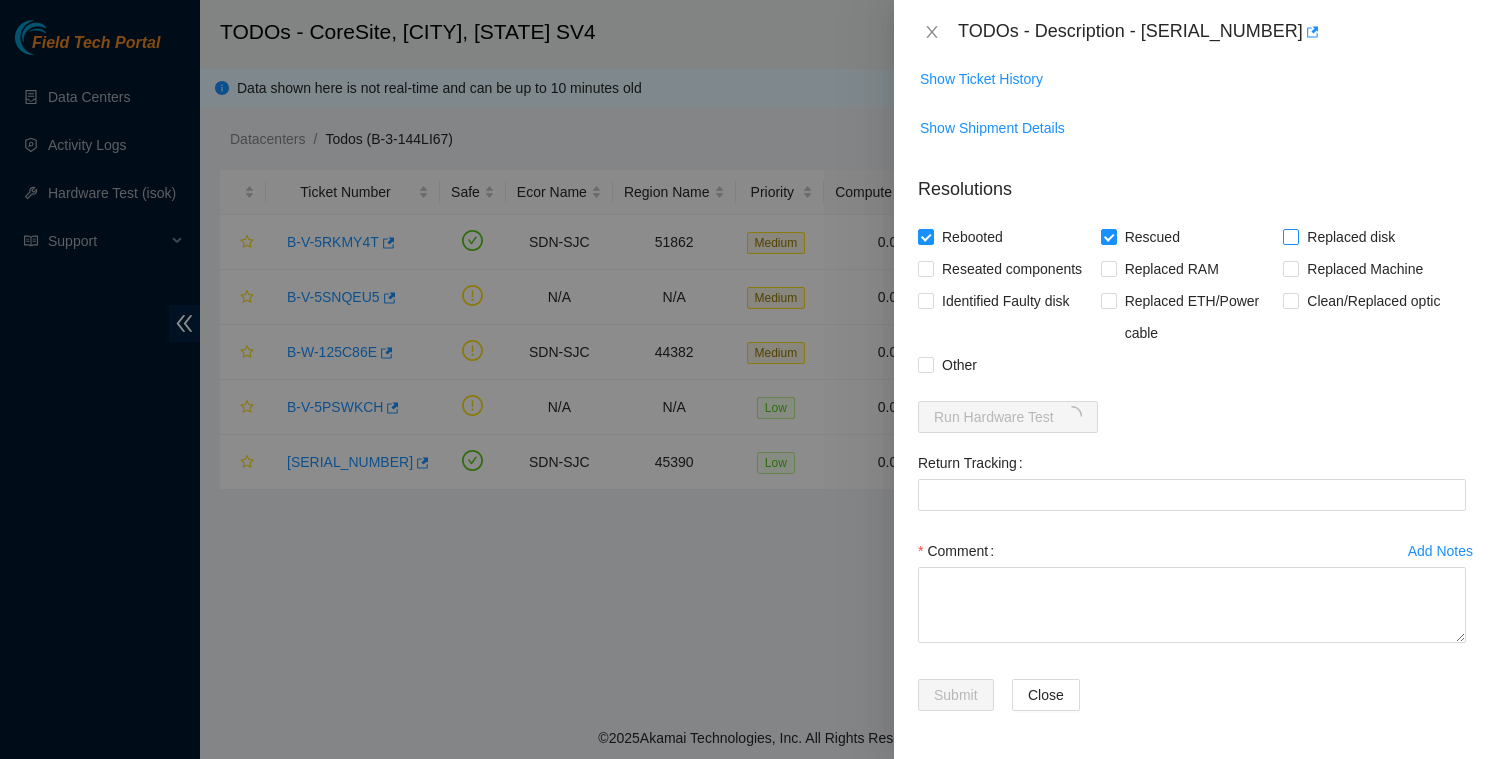 click on "Replaced disk" at bounding box center [1351, 237] 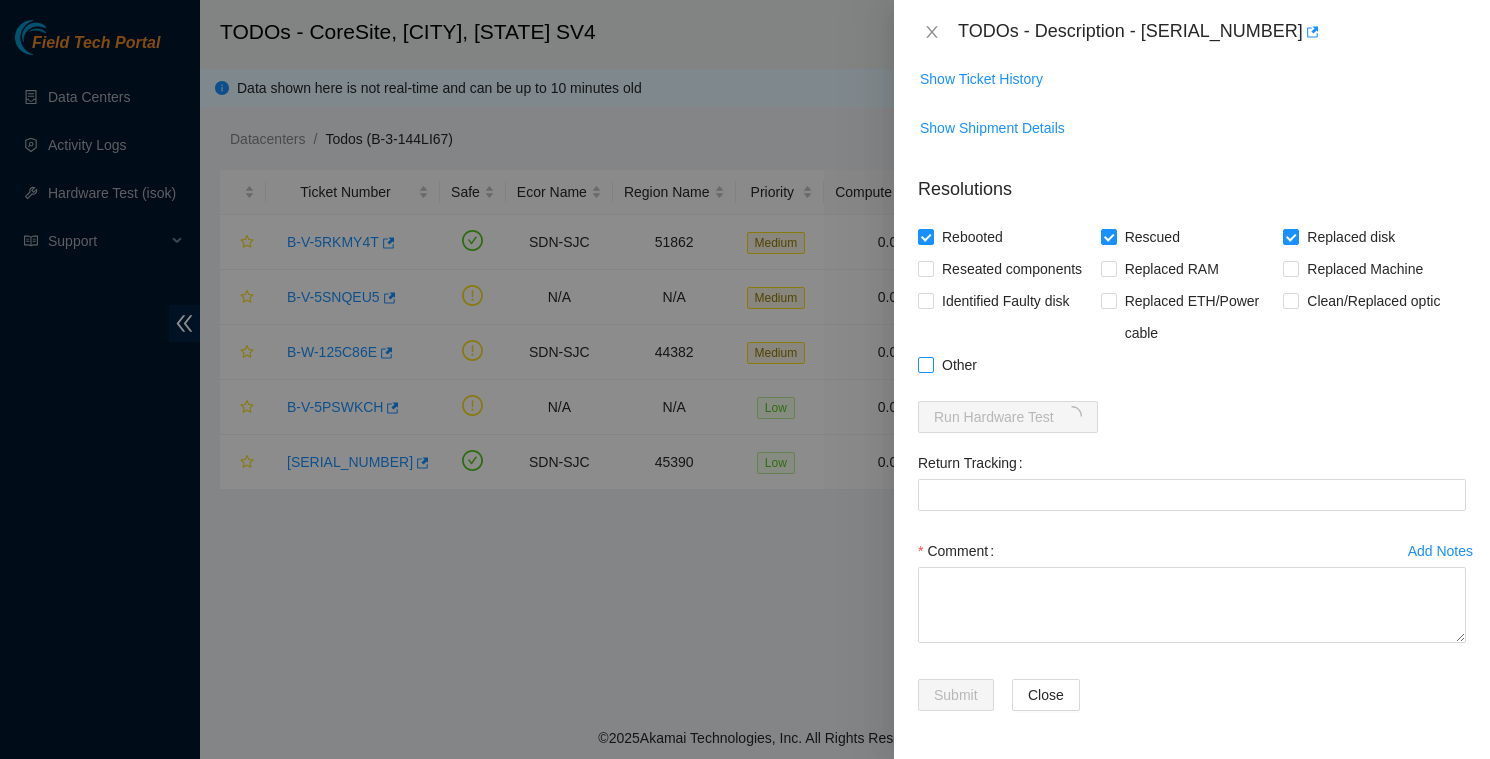 click on "Other" at bounding box center (959, 365) 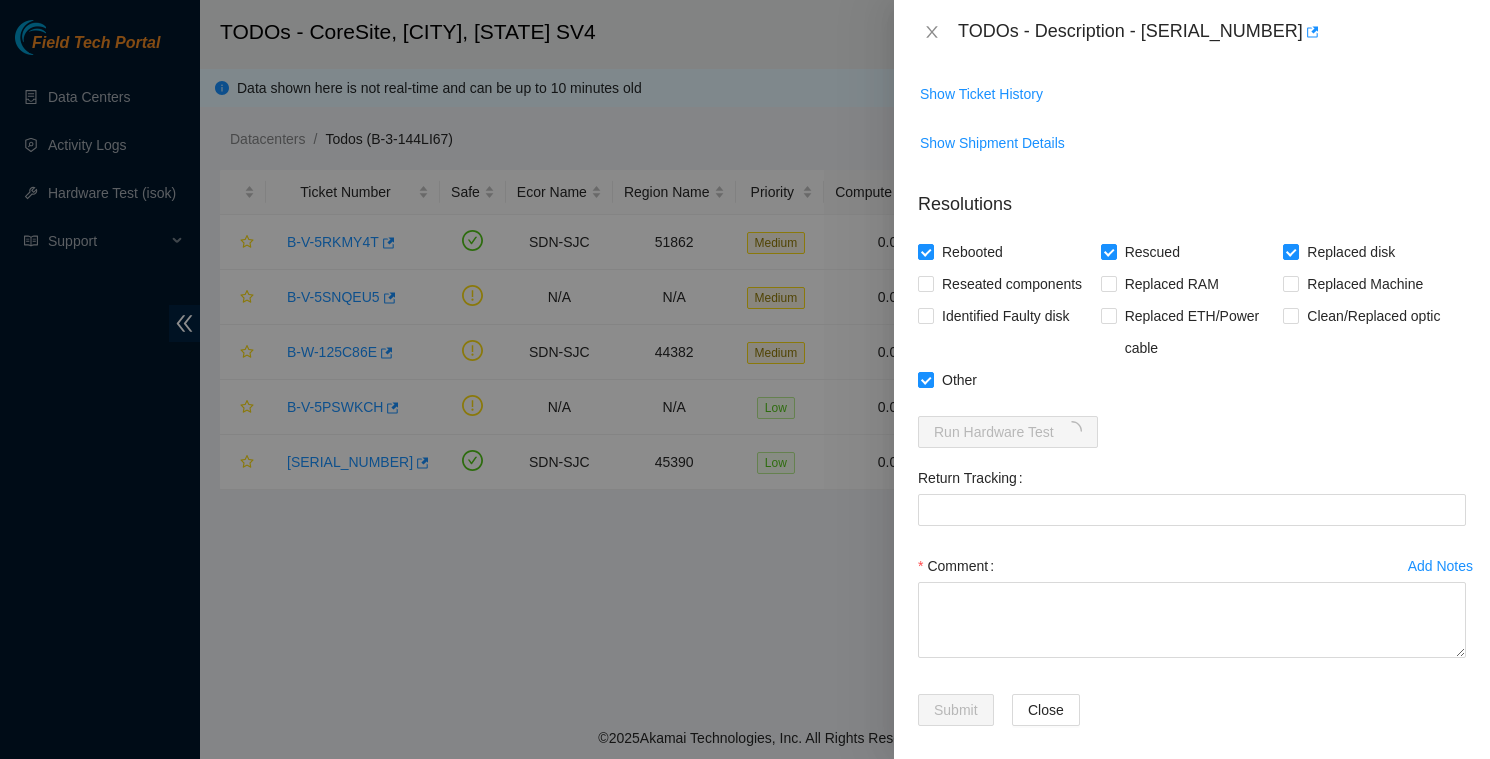 scroll, scrollTop: 1411, scrollLeft: 0, axis: vertical 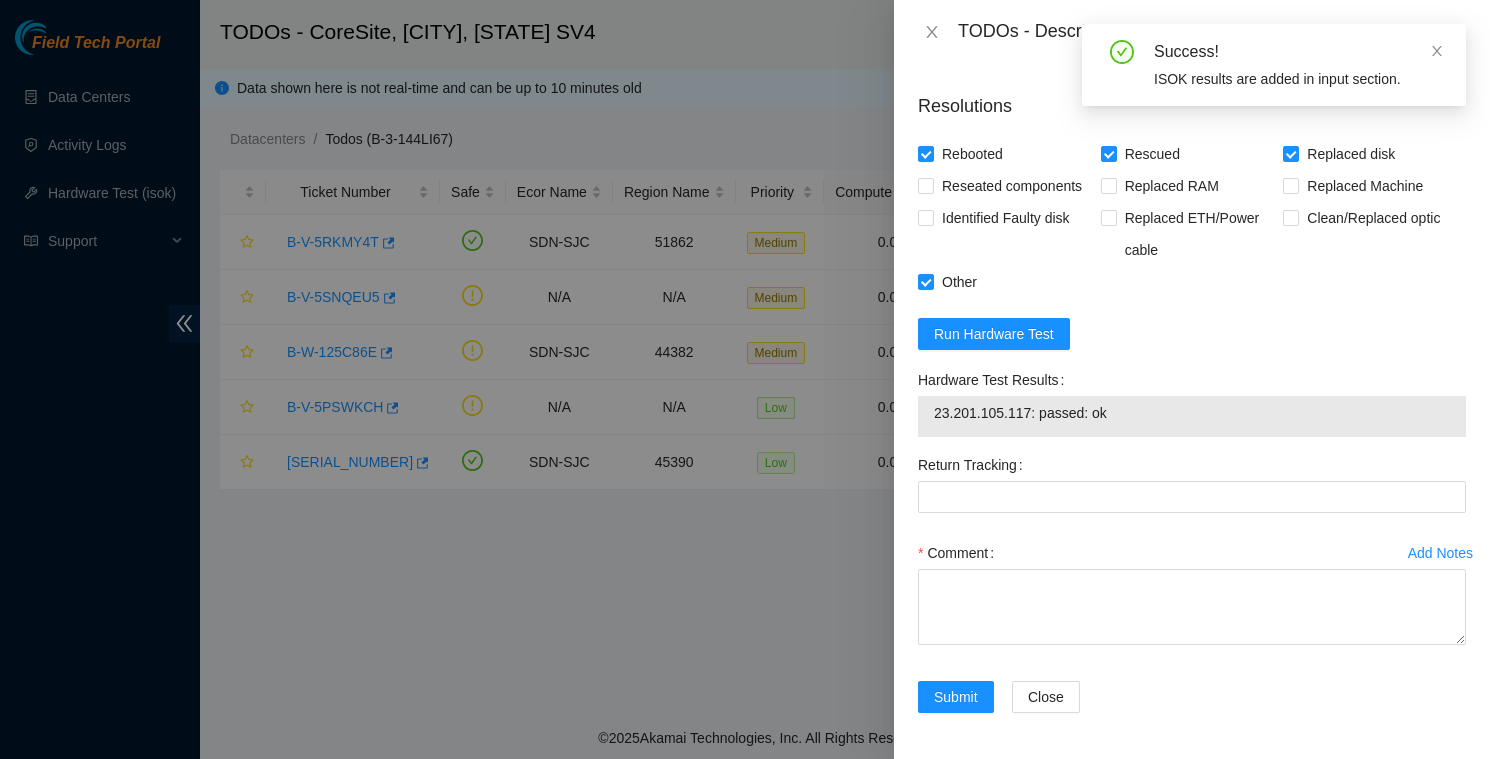 click on "23.201.105.117: passed: ok" at bounding box center (1192, 413) 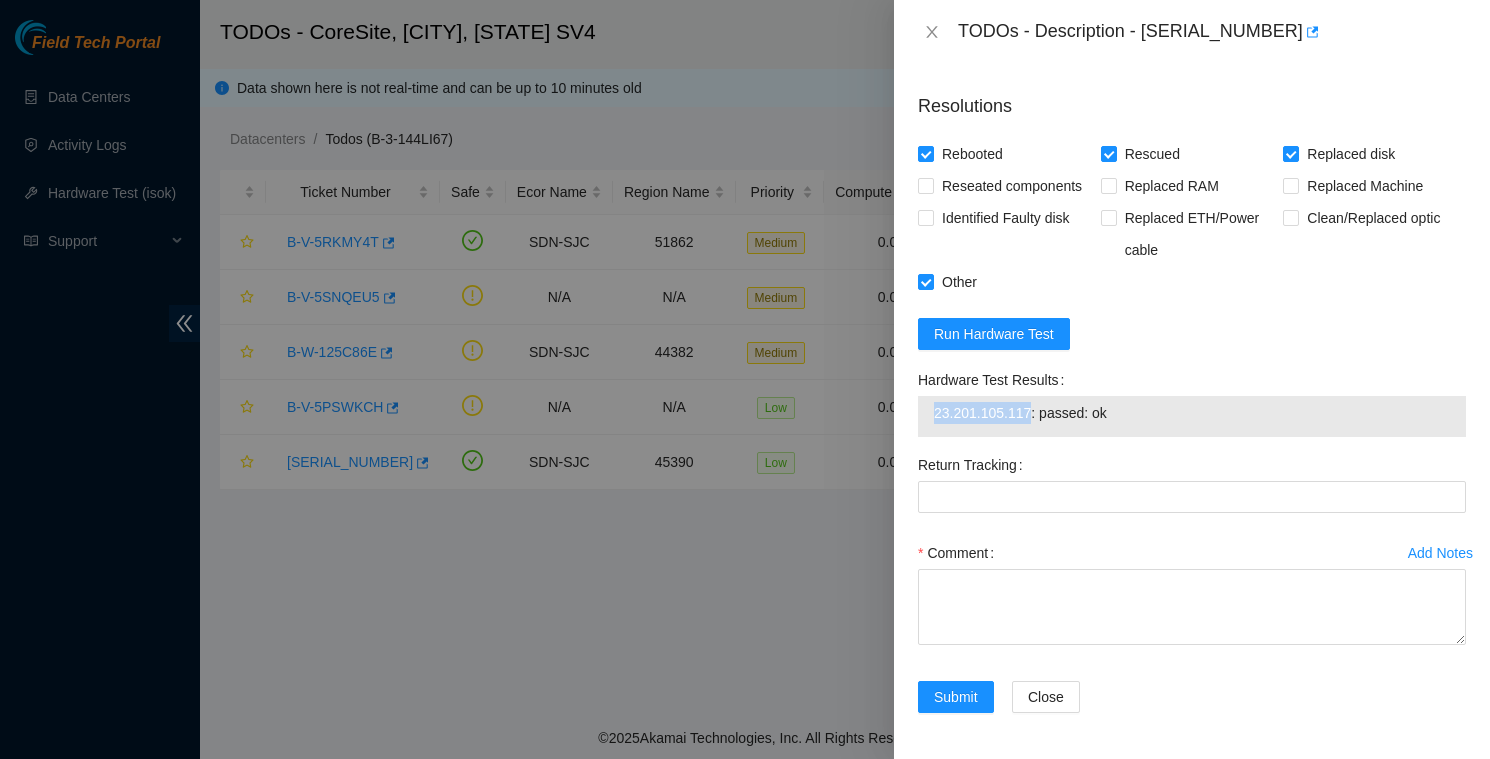 click on "23.201.105.117: passed: ok" at bounding box center [1192, 413] 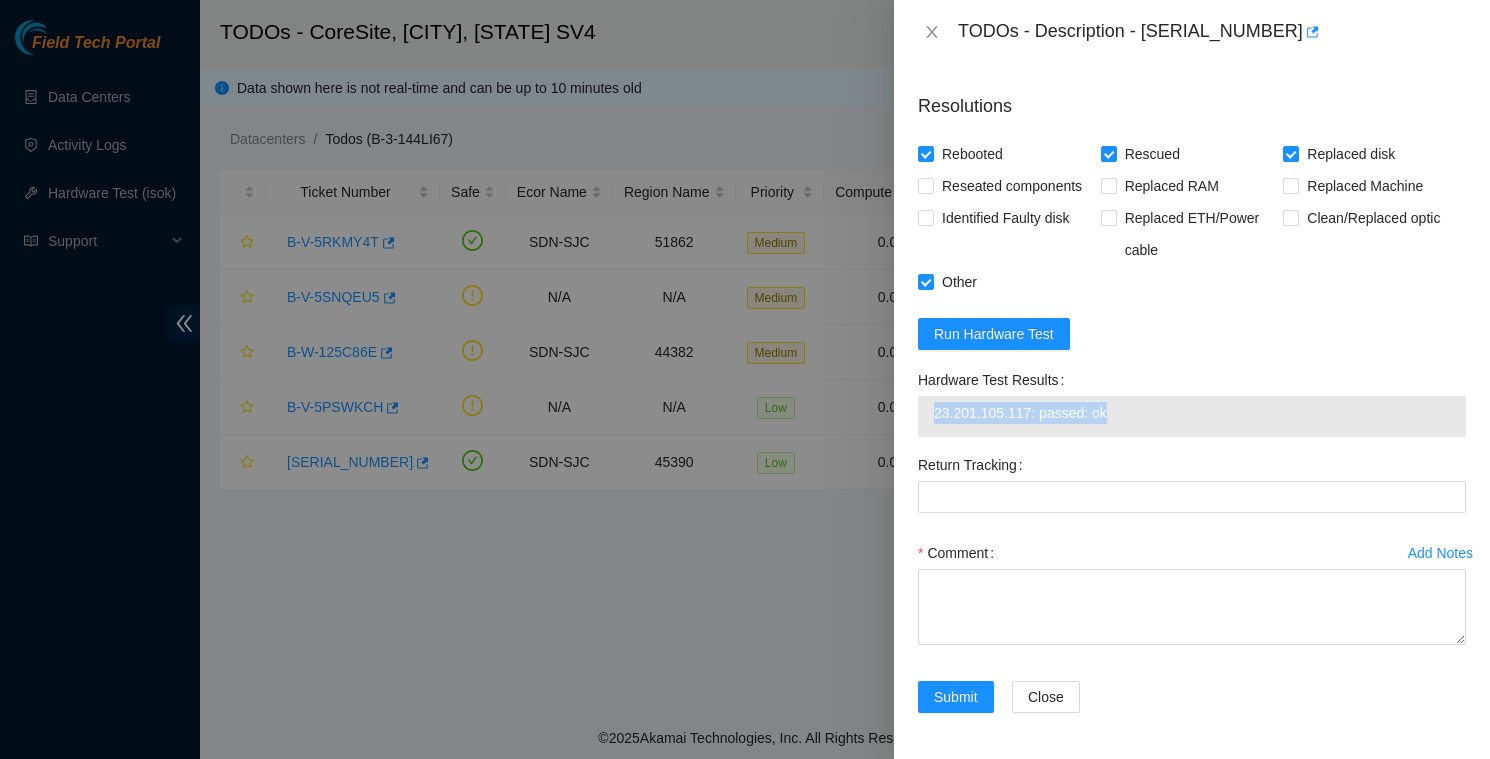 click on "23.201.105.117: passed: ok" at bounding box center (1192, 413) 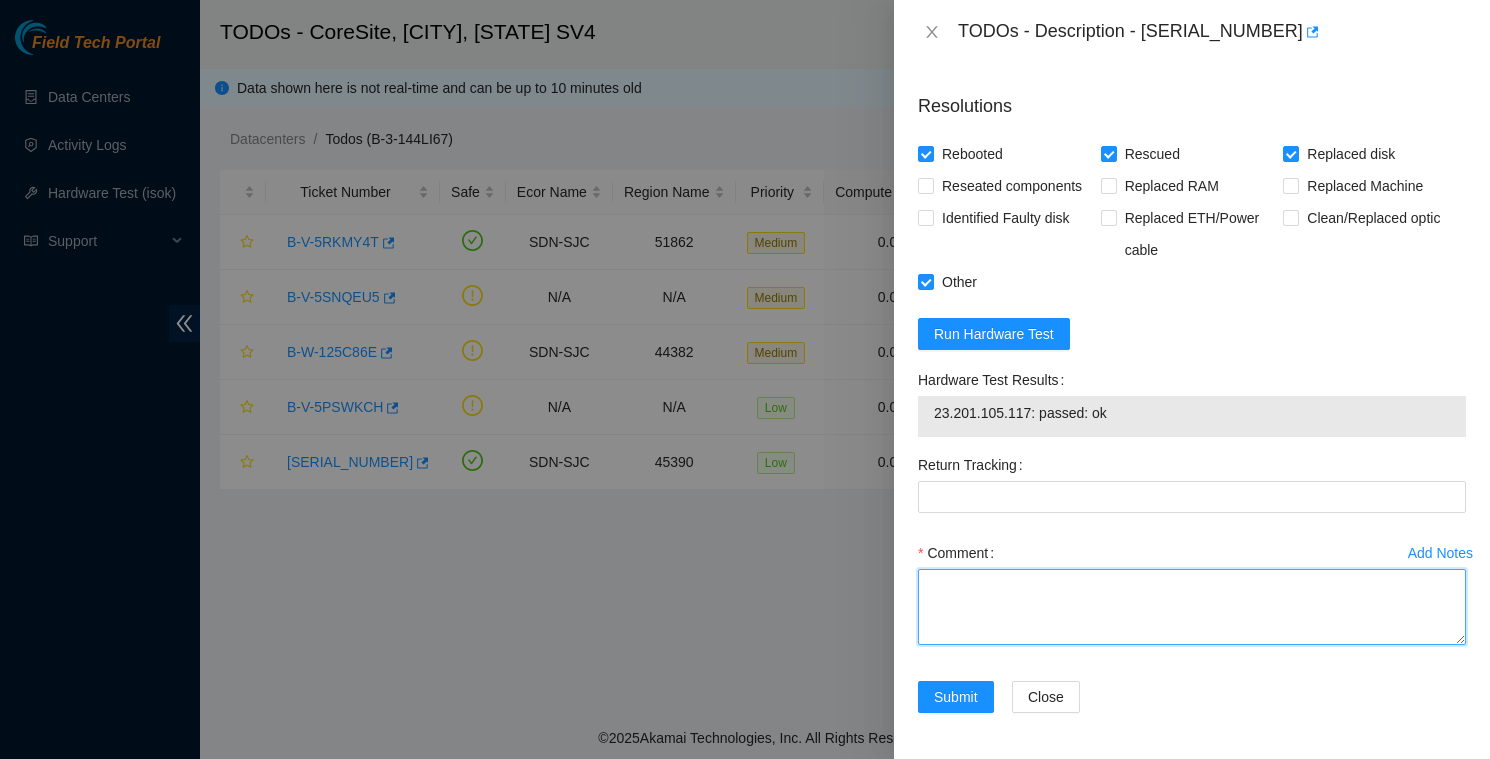 click on "Comment" at bounding box center (1192, 607) 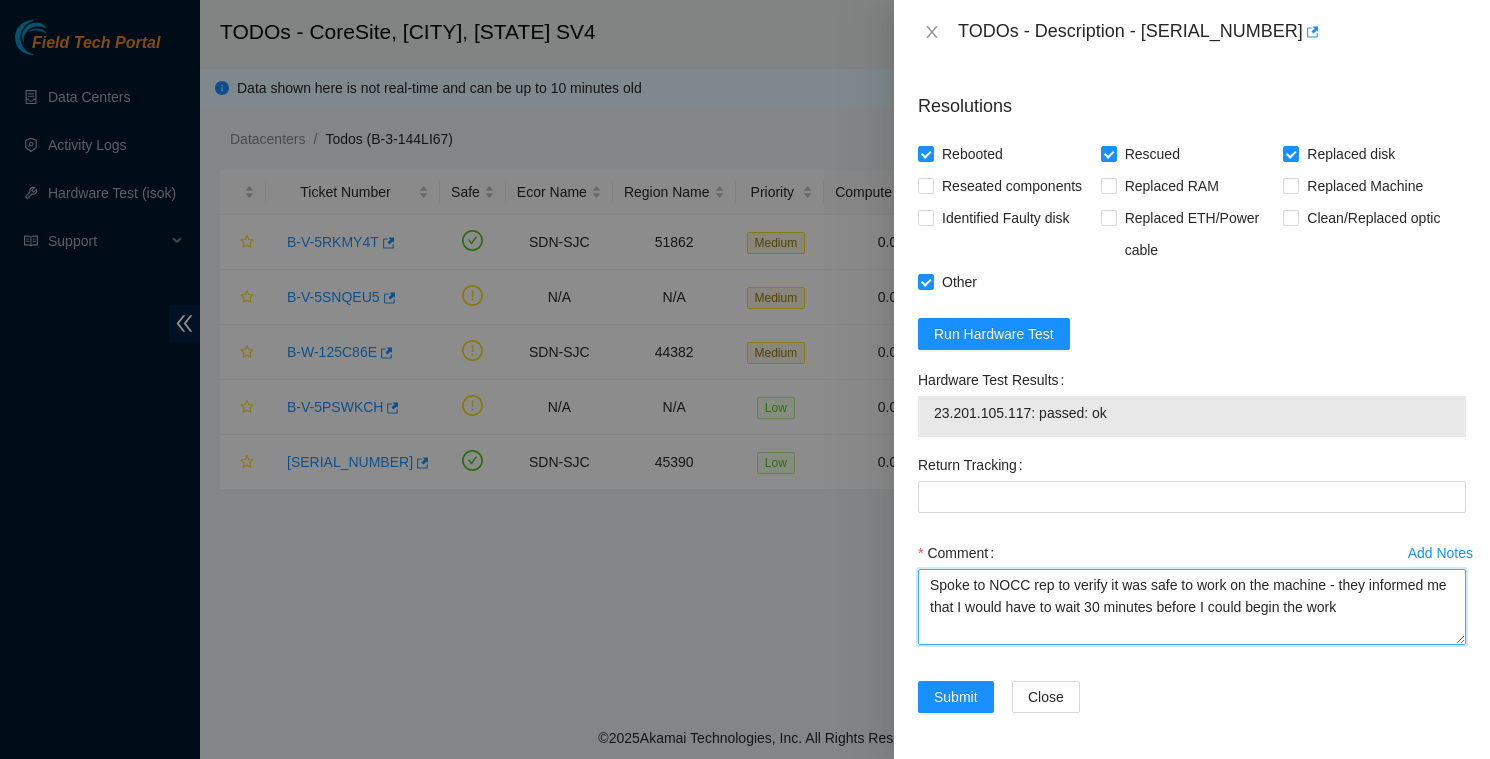 scroll, scrollTop: 675, scrollLeft: 0, axis: vertical 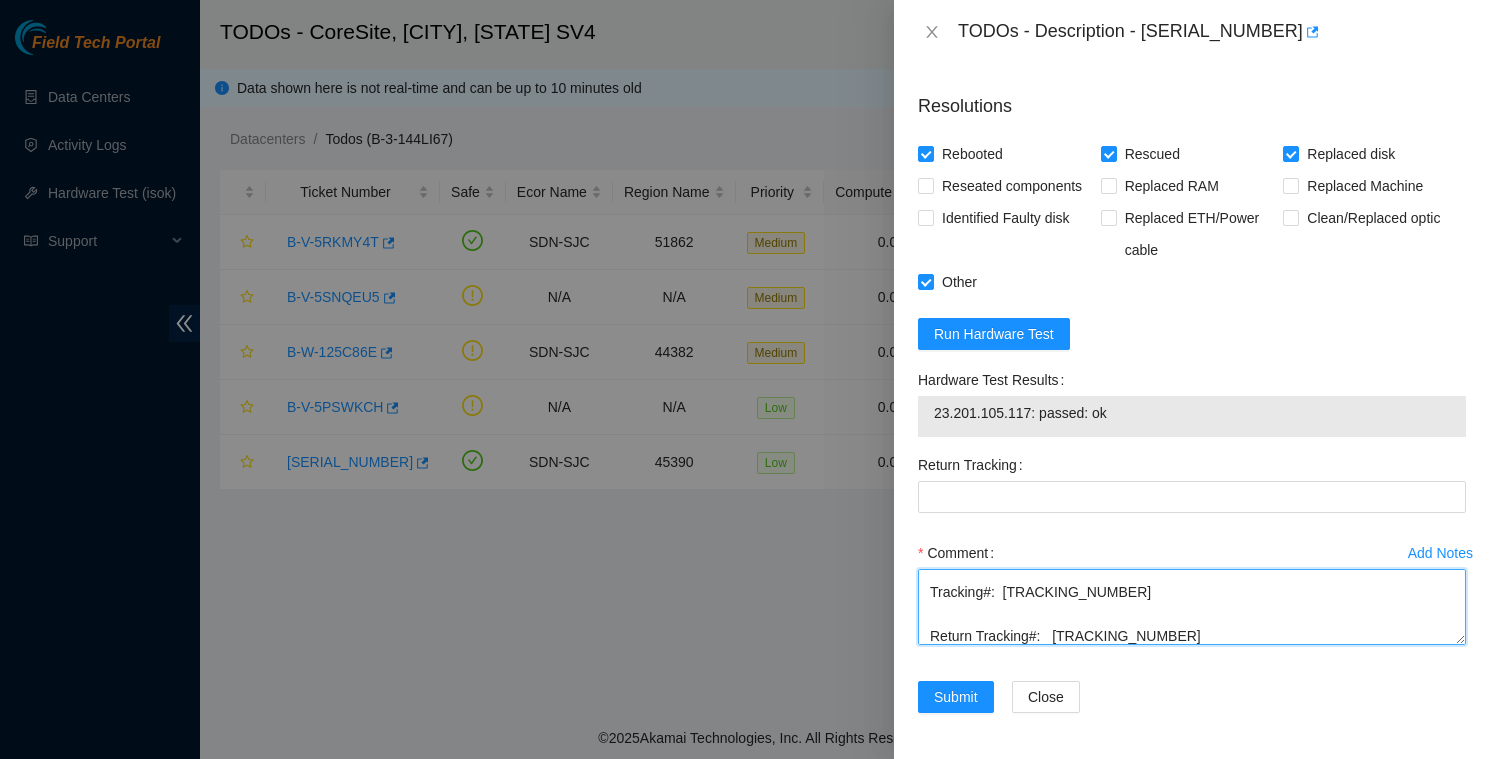 click on "Spoke to NOCC rep to verify it was safe to work on the machine - they informed me that I would have to wait 30 minutes before I could begin the work
After the allotted time, I hooked up monitor and keyboard - no errors present on screen
Powered down machine
Removed disk s/n:  ZC1A9D42
Installed disk s/n:  Z1Z7JTFW
Rescued machine with image 23.0.3
Rescue was successful
Rebooted machine
Configured machine info:
Rack Number	CS01-R09
Machine Number	18
Serial Number	CT-4190711-00084
Product Type	Ciara 1.5x18-X7 LCS 64G Server {Rev F}
IP Address	23.201.105.117
NetMask	255.255.255.224
Gateway	23.201.105.97
Rebooted machine
Did an isok check:  23.201.105.117: passed: ok
Tracking#:  463470037353
Return Tracking#:   463470037364" at bounding box center (1192, 607) 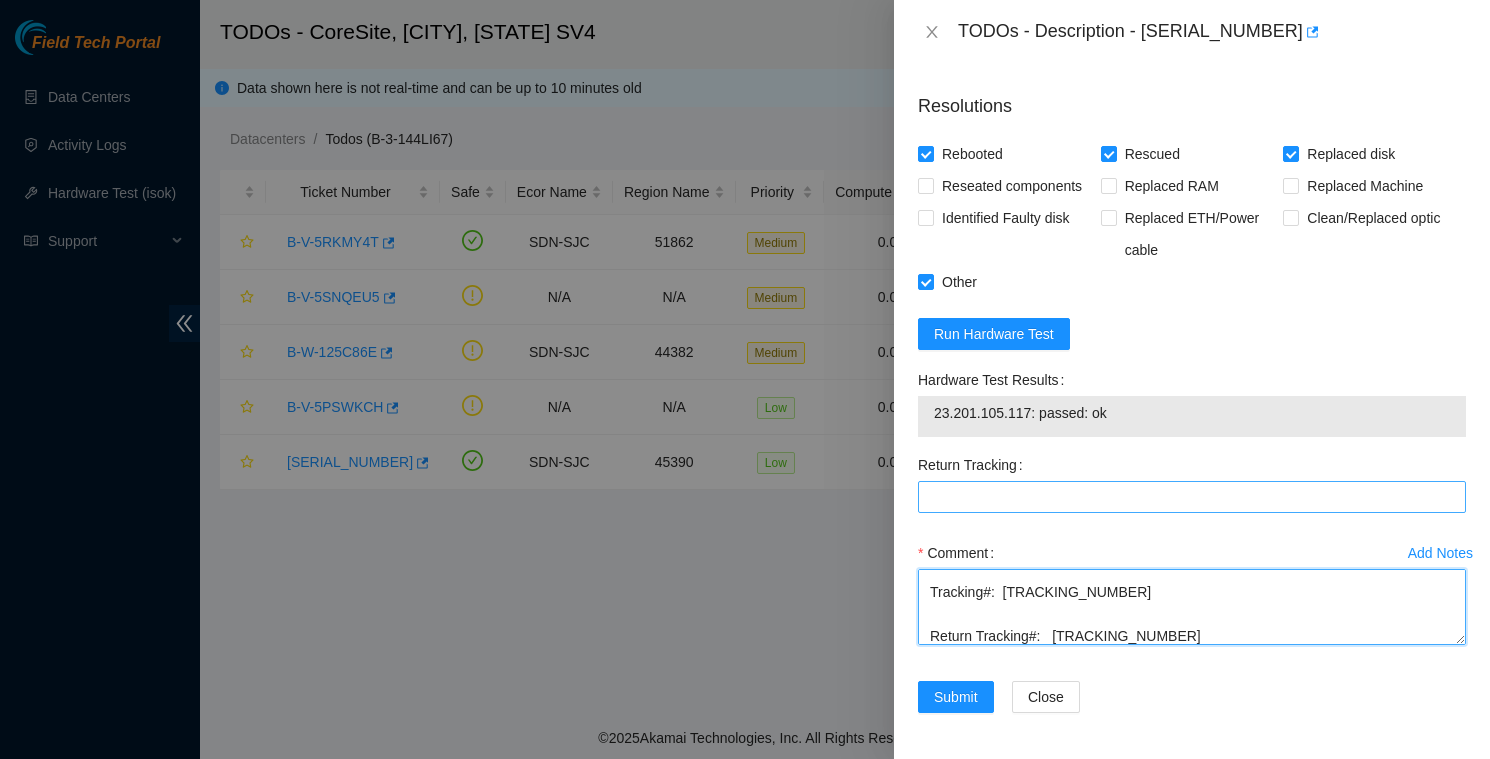 type on "Spoke to NOCC rep to verify it was safe to work on the machine - they informed me that I would have to wait 30 minutes before I could begin the work
After the allotted time, I hooked up monitor and keyboard - no errors present on screen
Powered down machine
Removed disk s/n:  ZC1A9D42
Installed disk s/n:  Z1Z7JTFW
Rescued machine with image 23.0.3
Rescue was successful
Rebooted machine
Configured machine info:
Rack Number	CS01-R09
Machine Number	18
Serial Number	CT-4190711-00084
Product Type	Ciara 1.5x18-X7 LCS 64G Server {Rev F}
IP Address	23.201.105.117
NetMask	255.255.255.224
Gateway	23.201.105.97
Rebooted machine
Did an isok check:  23.201.105.117: passed: ok
Tracking#:  463470037353
Return Tracking#:   463470037364" 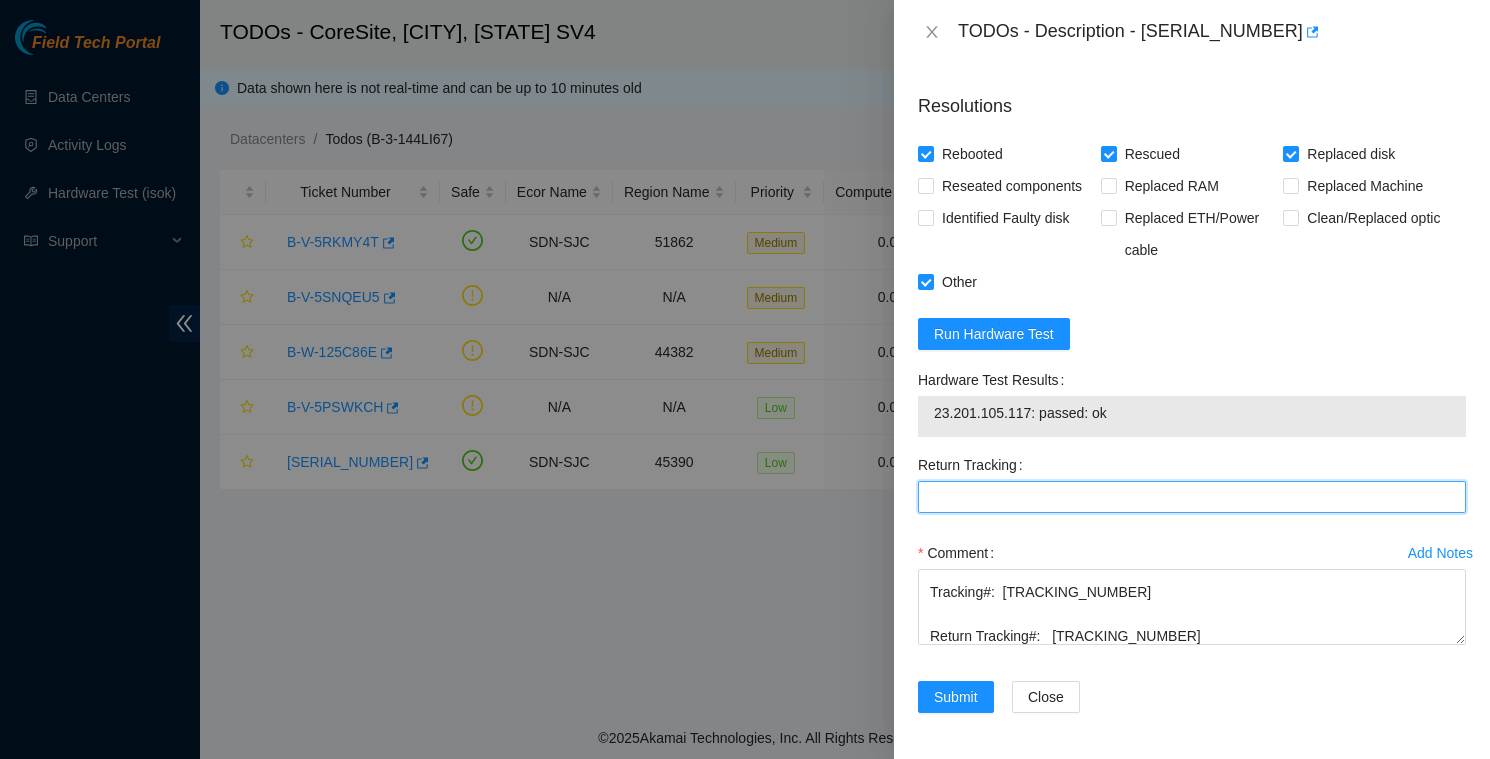 click on "Return Tracking" at bounding box center [1192, 497] 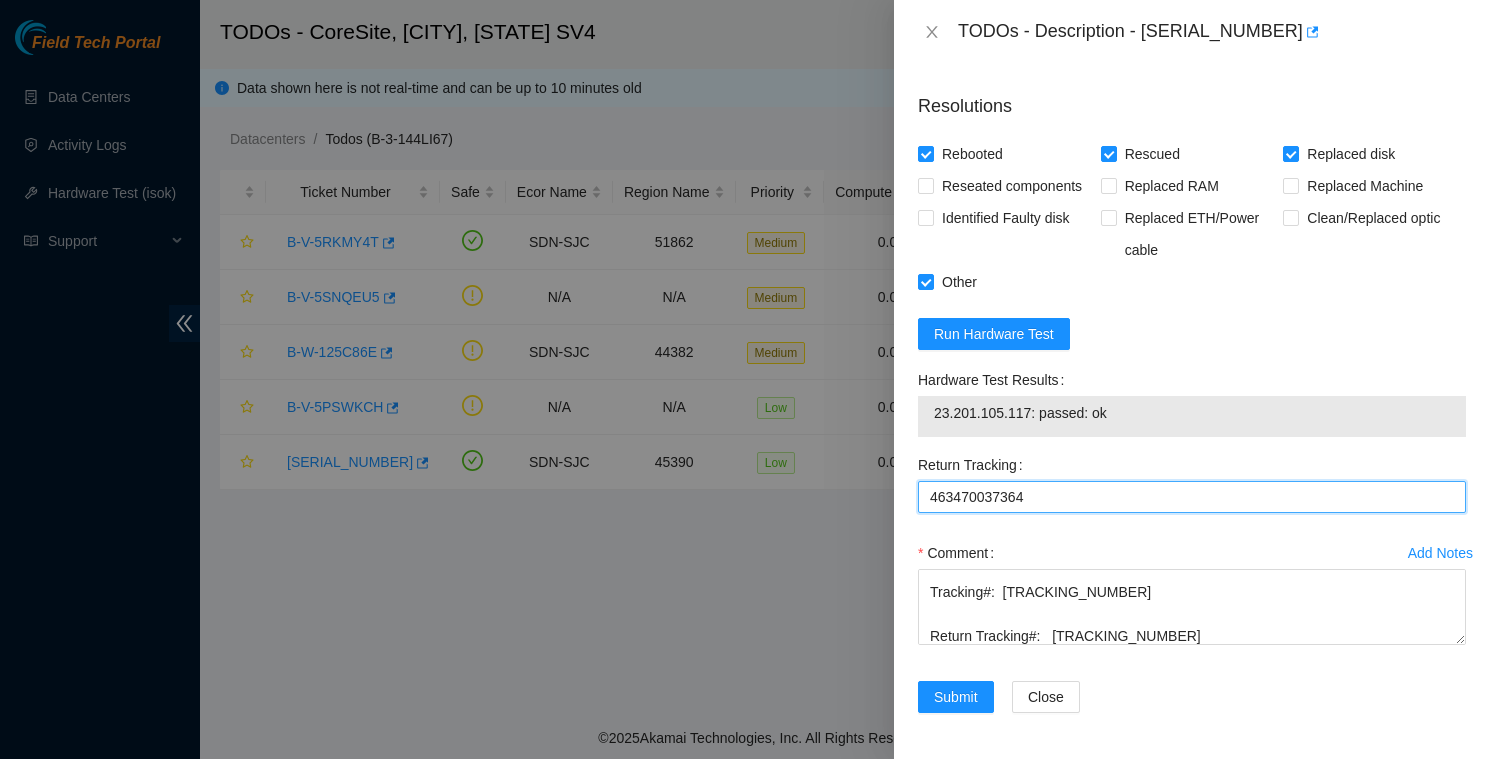scroll, scrollTop: 1496, scrollLeft: 0, axis: vertical 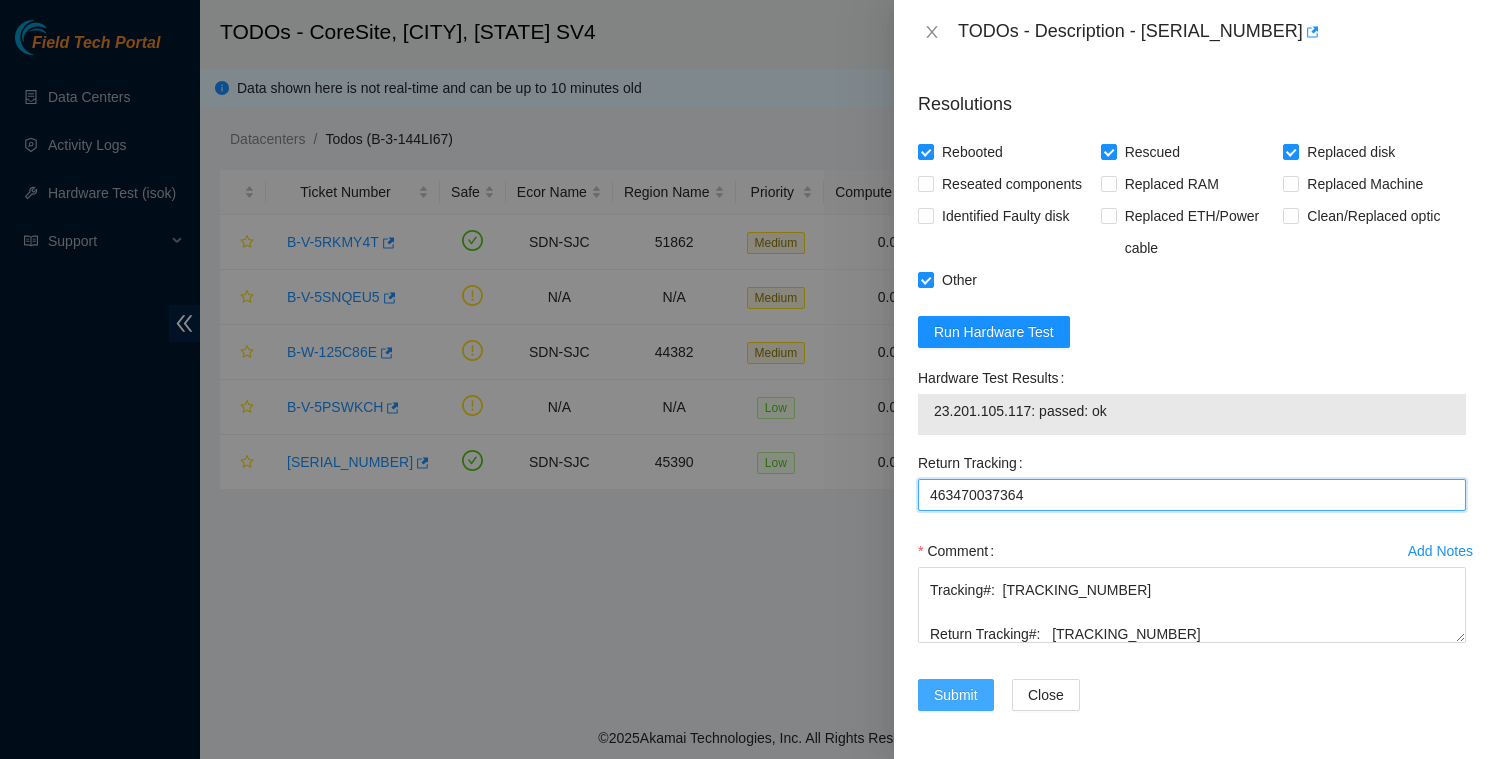 type on "463470037364" 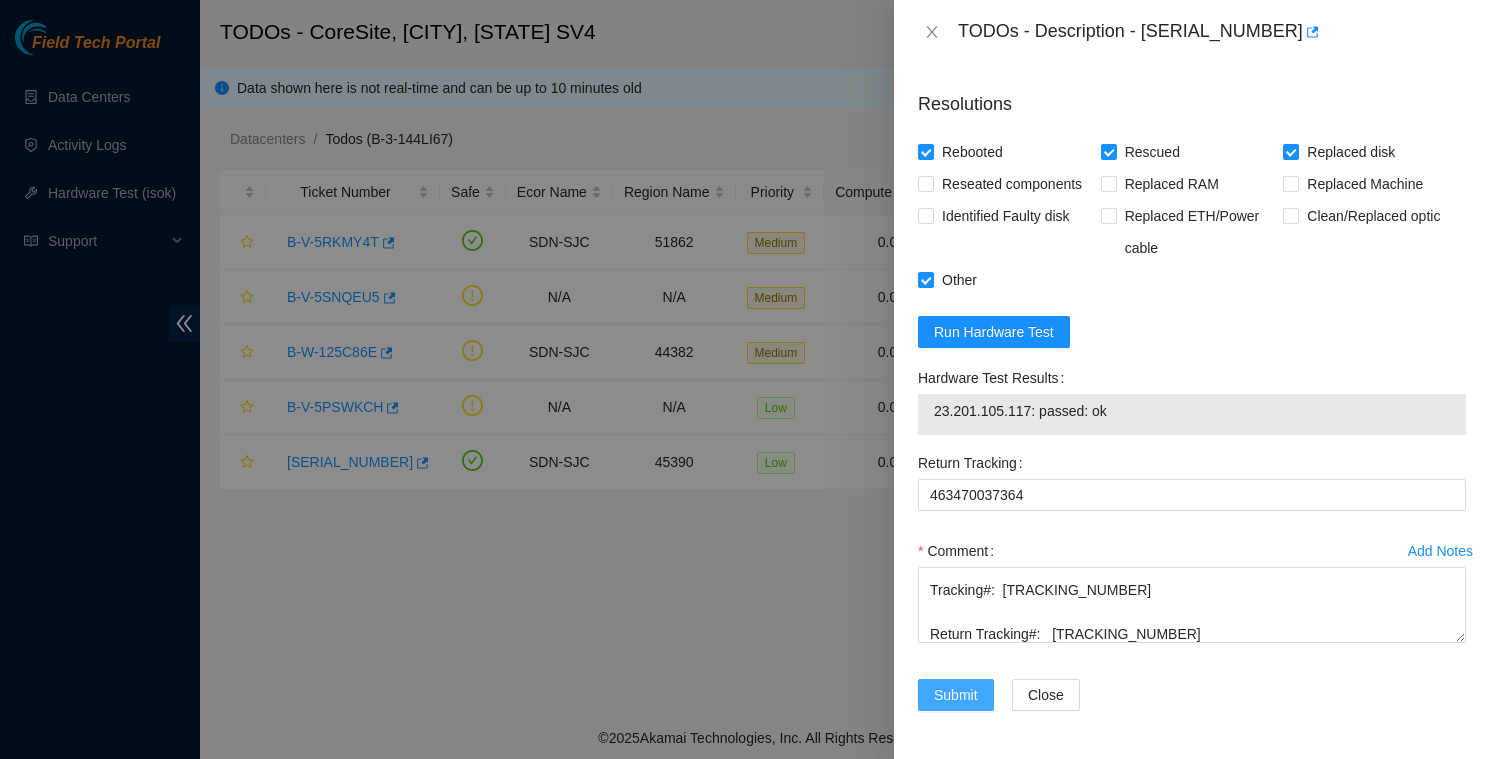 click on "Submit" at bounding box center [956, 695] 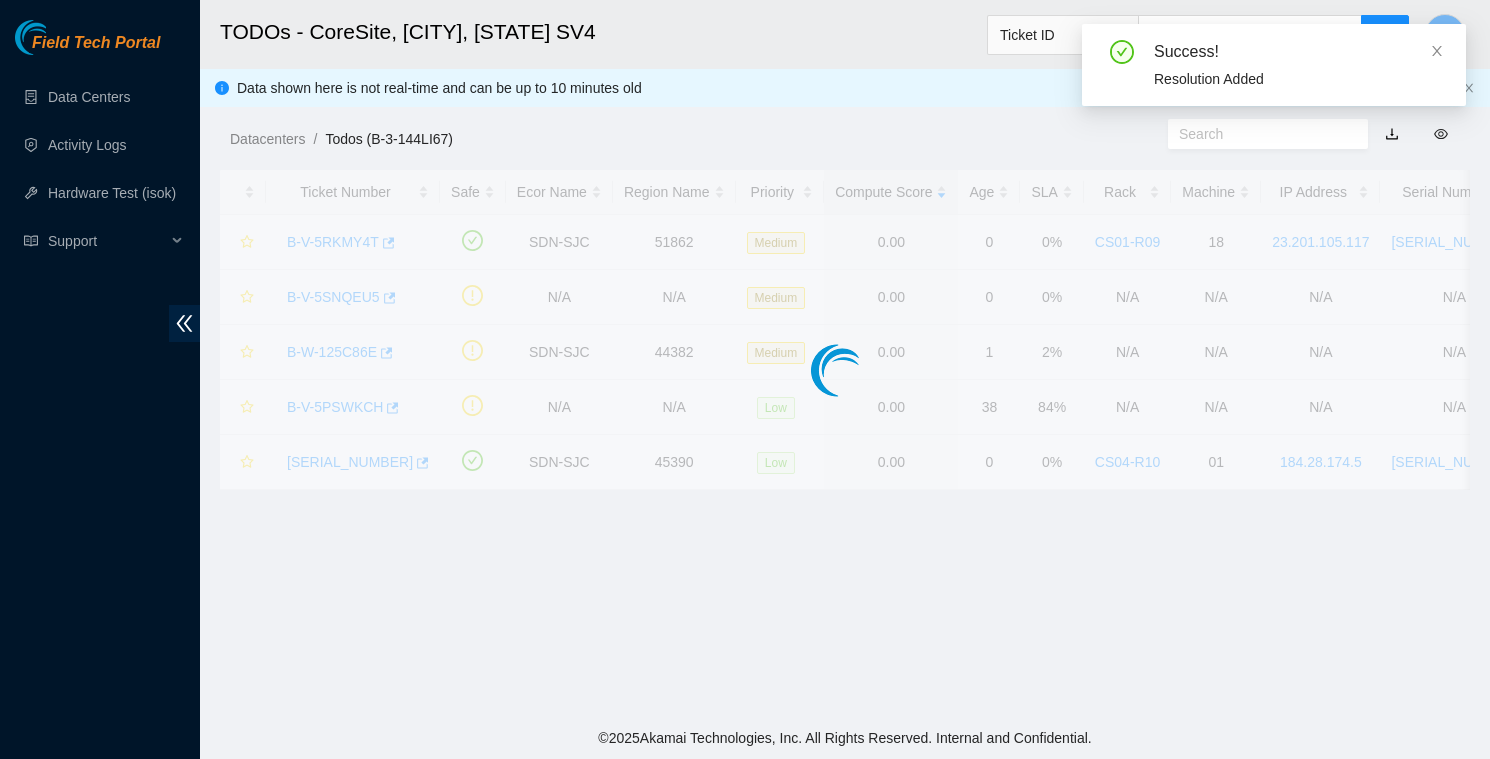 scroll, scrollTop: 513, scrollLeft: 0, axis: vertical 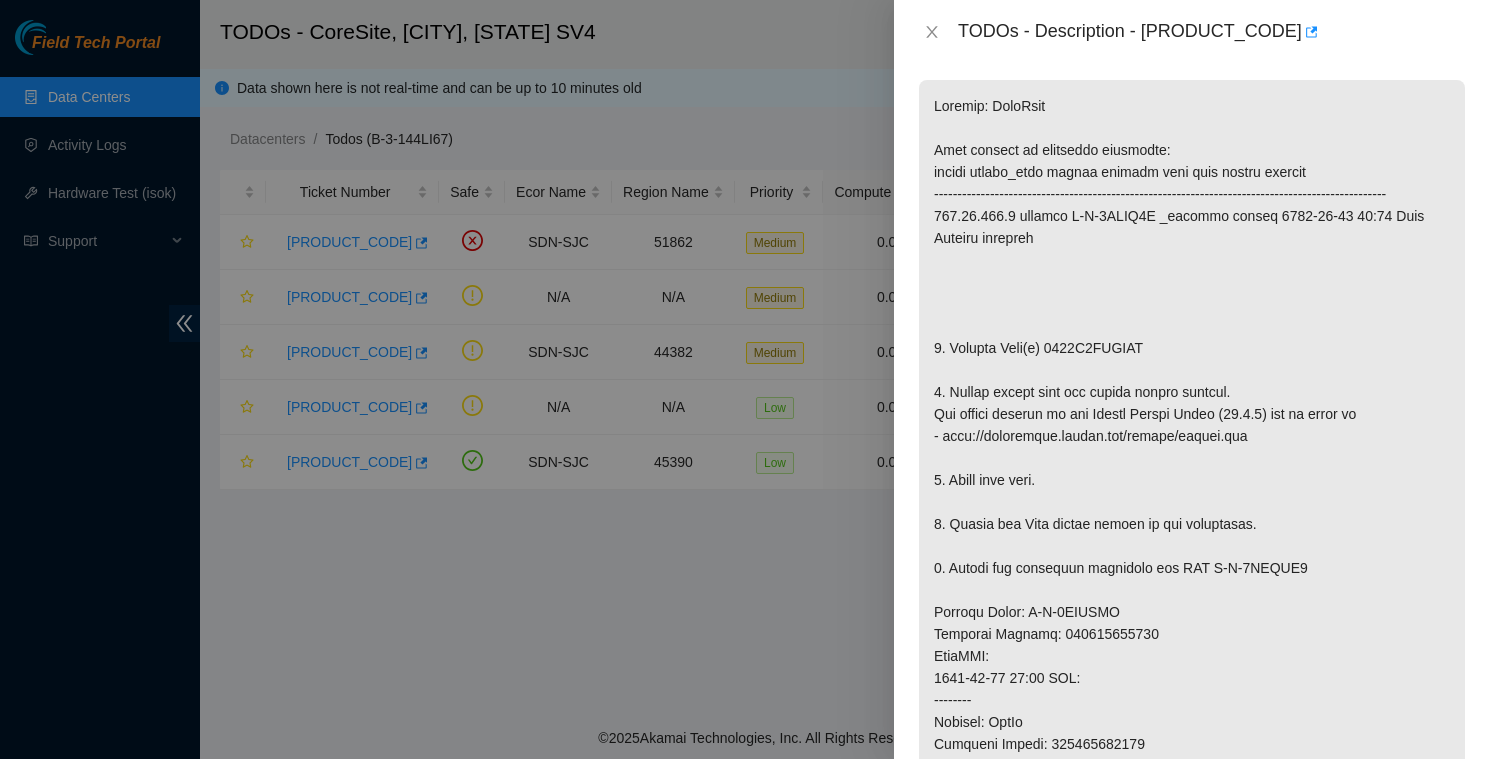 click at bounding box center (1192, 623) 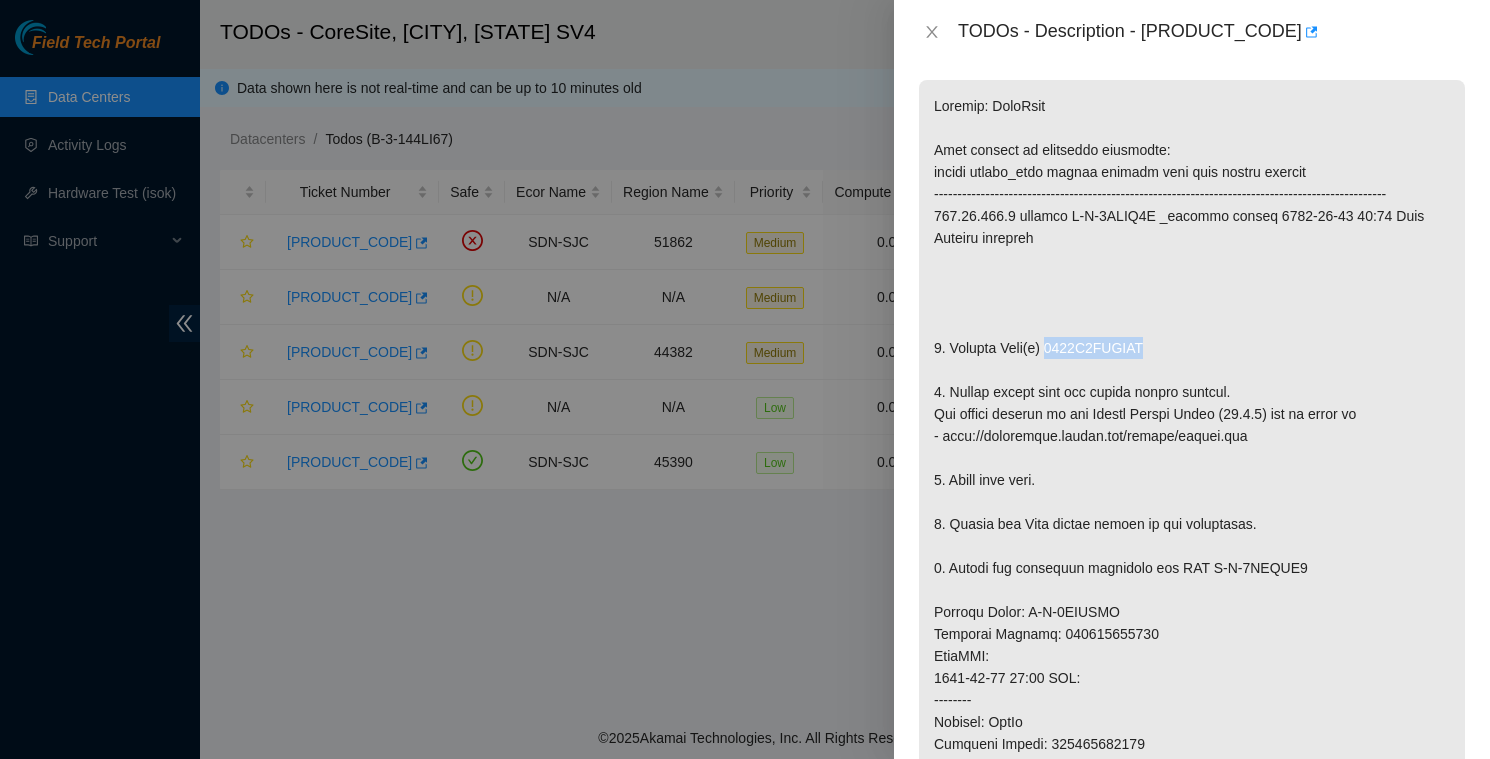 click at bounding box center [1192, 623] 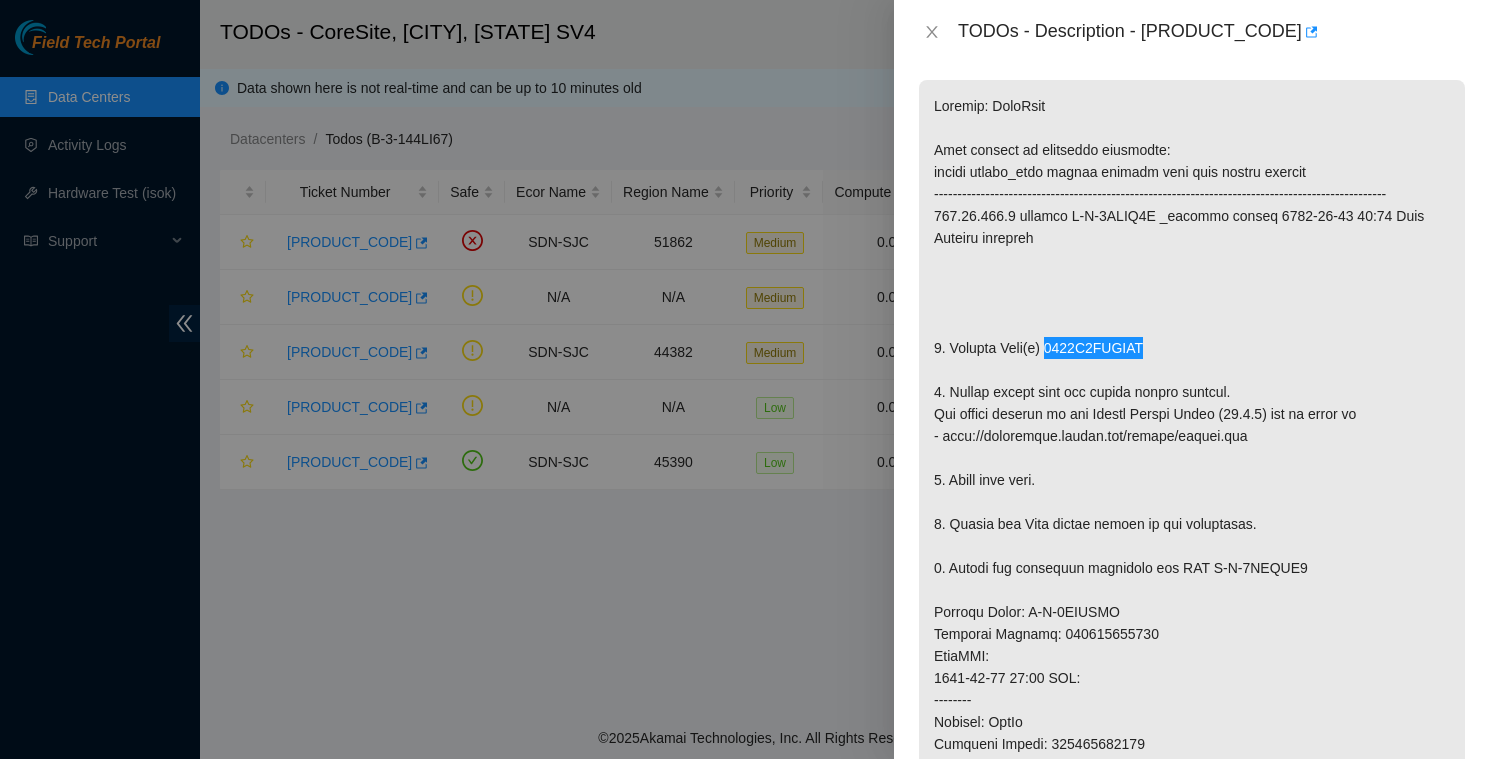 scroll, scrollTop: 0, scrollLeft: 0, axis: both 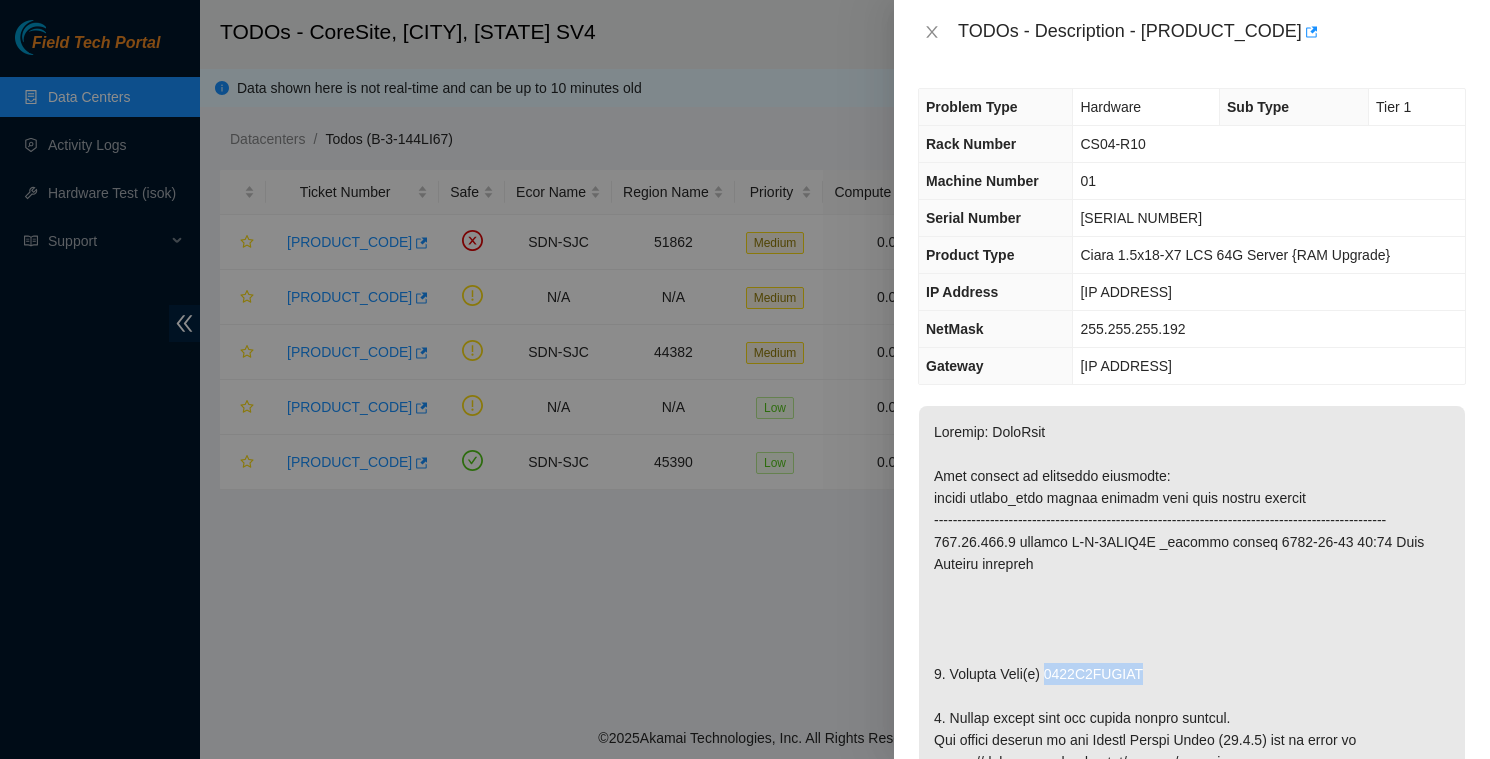 click on "Rack Number" at bounding box center [971, 144] 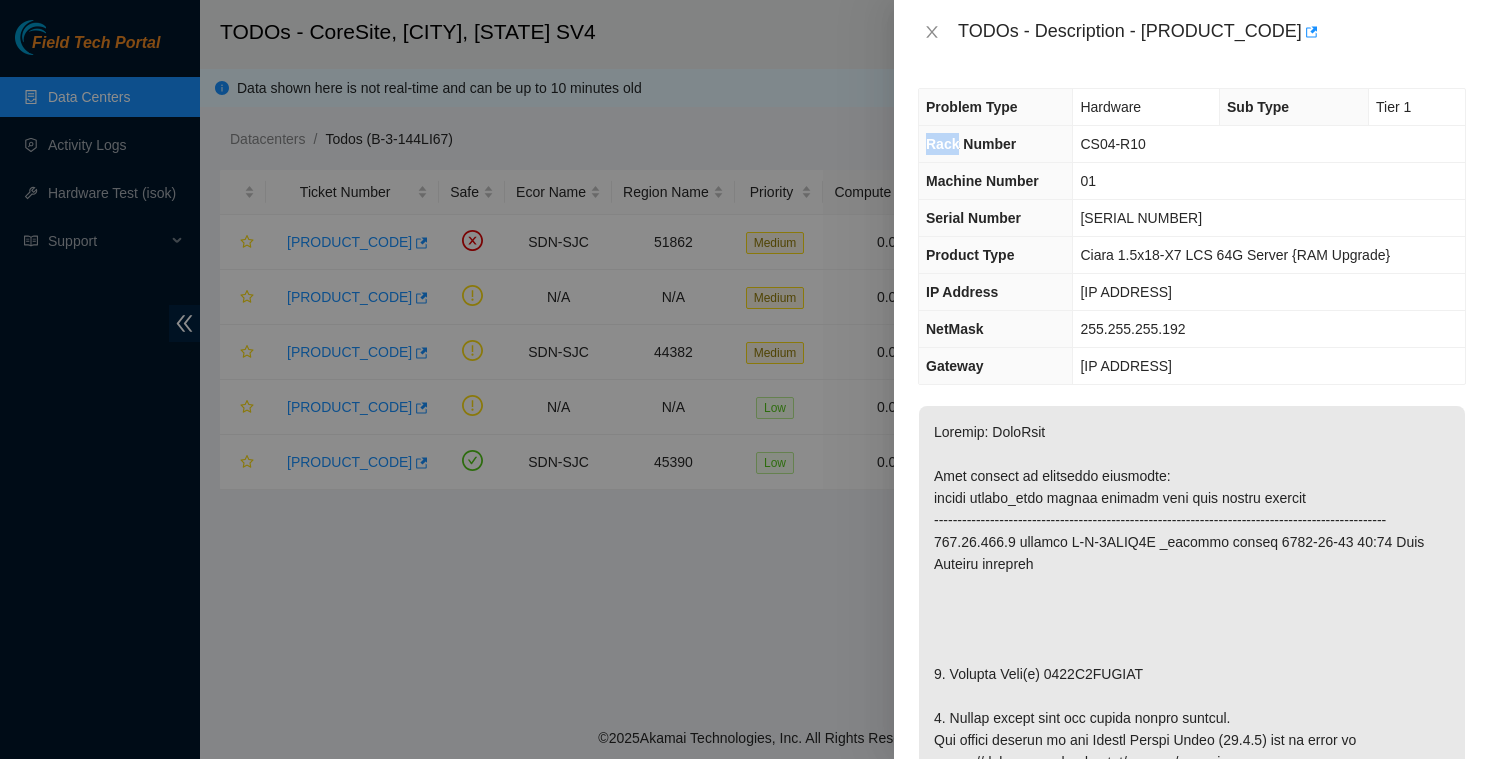 click on "Rack Number" at bounding box center [971, 144] 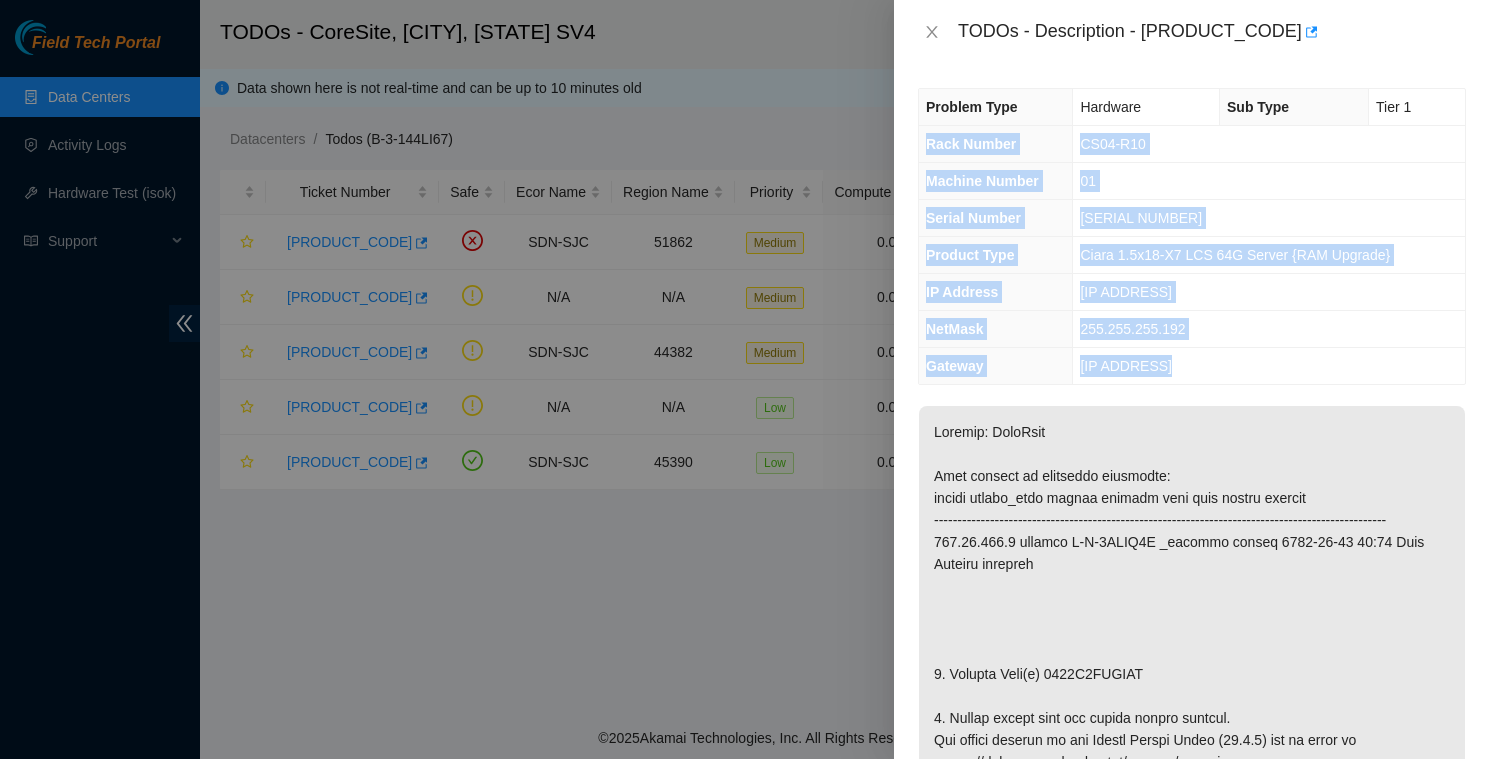 click on "[IP ADDRESS]" at bounding box center [1269, 366] 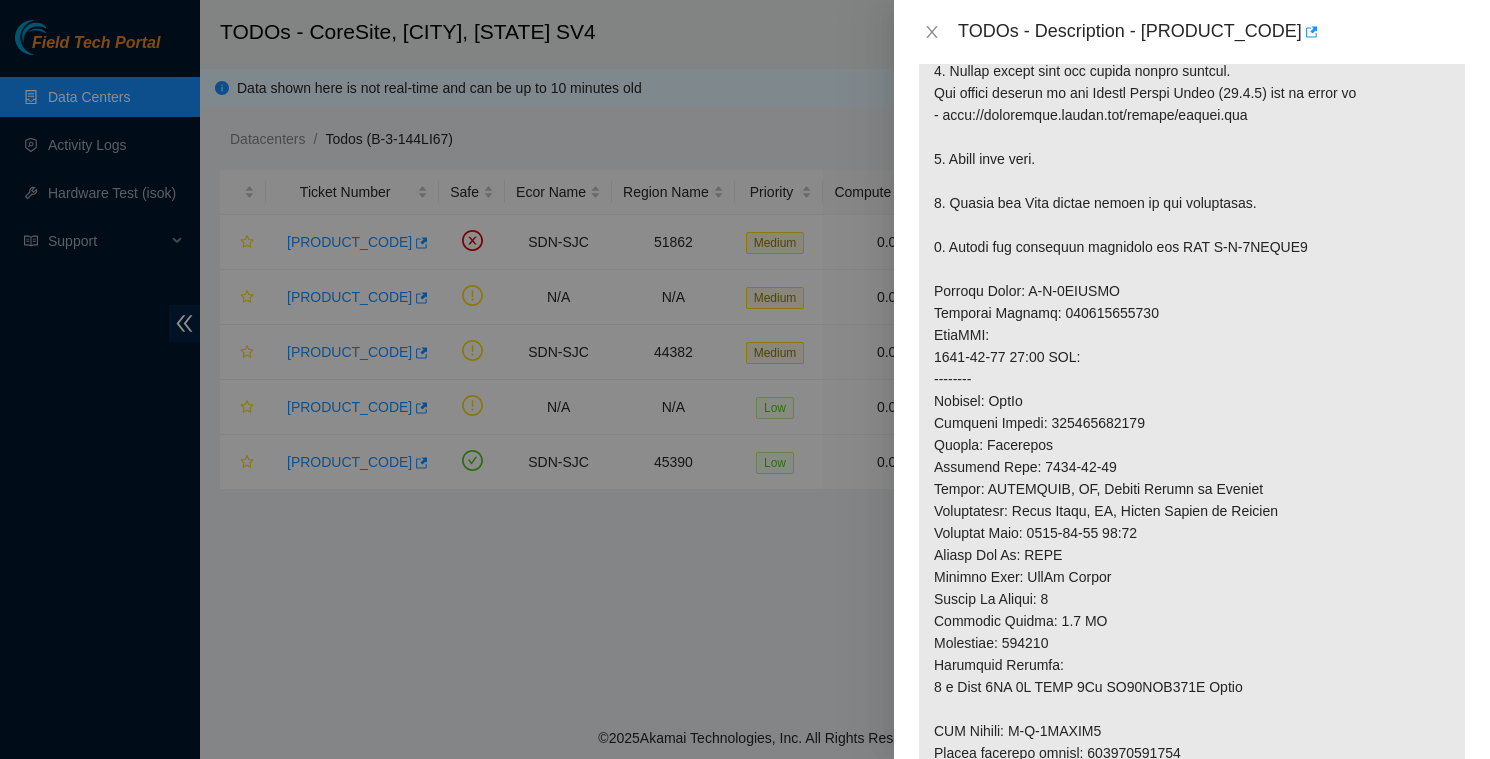 scroll, scrollTop: 662, scrollLeft: 0, axis: vertical 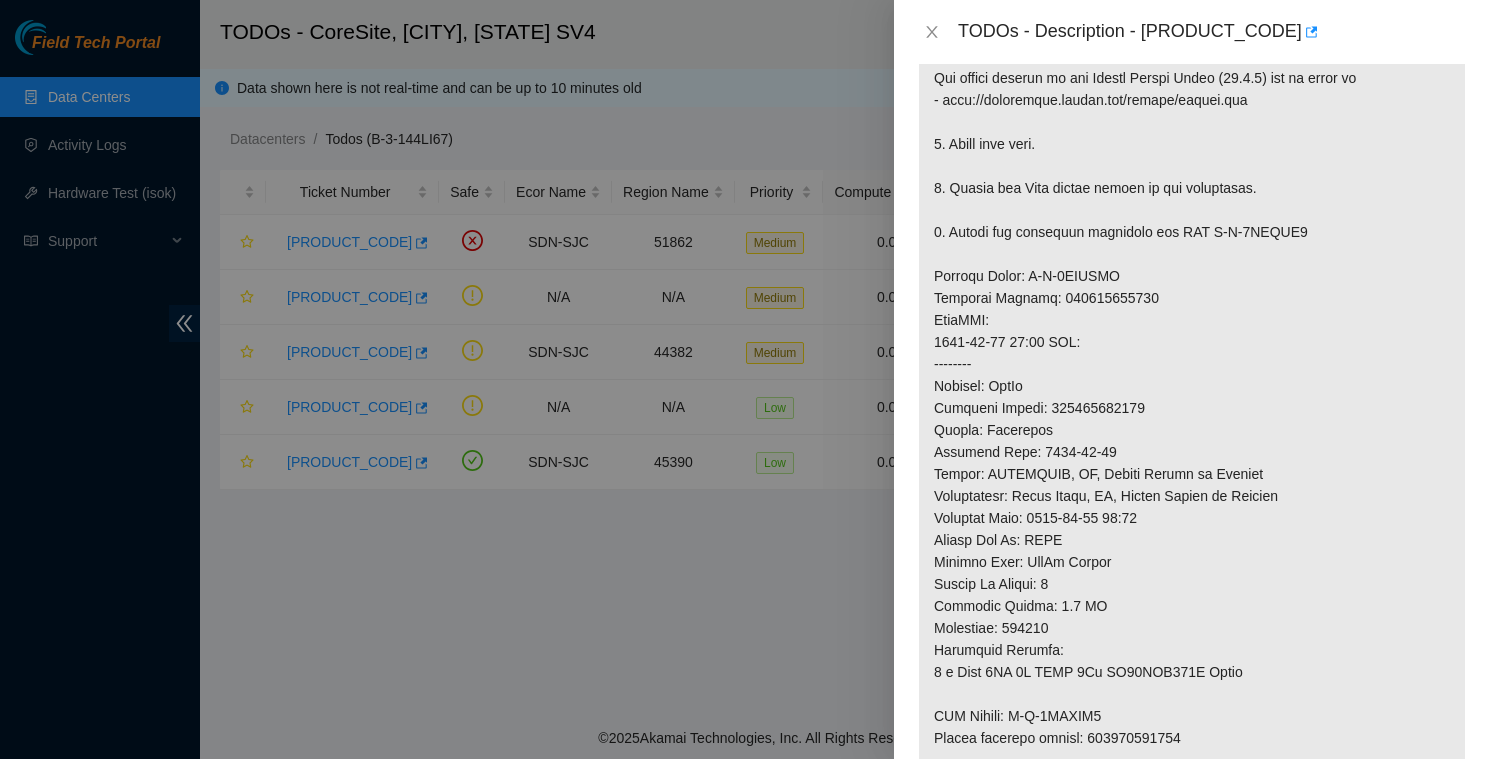 click at bounding box center (1192, 287) 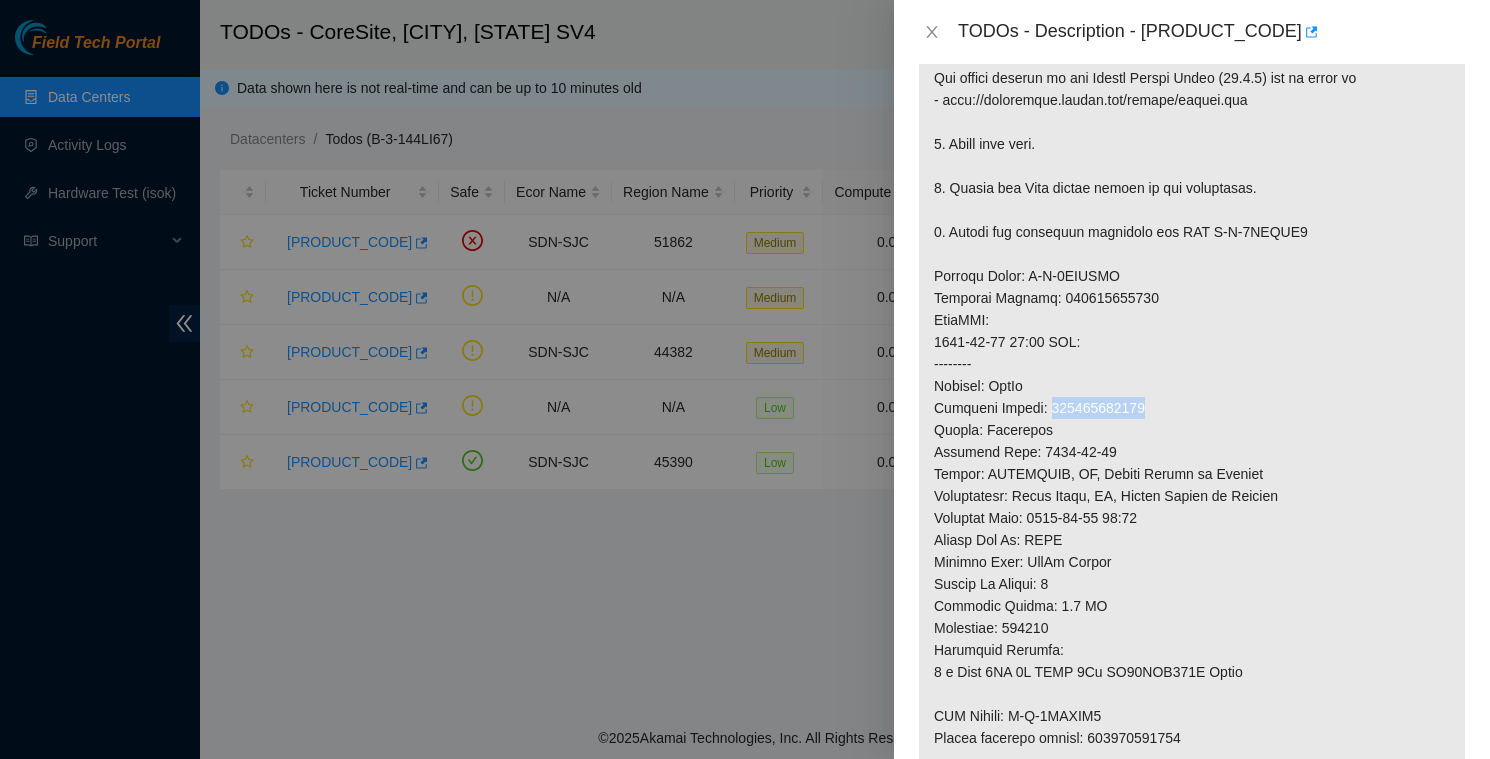 click at bounding box center [1192, 287] 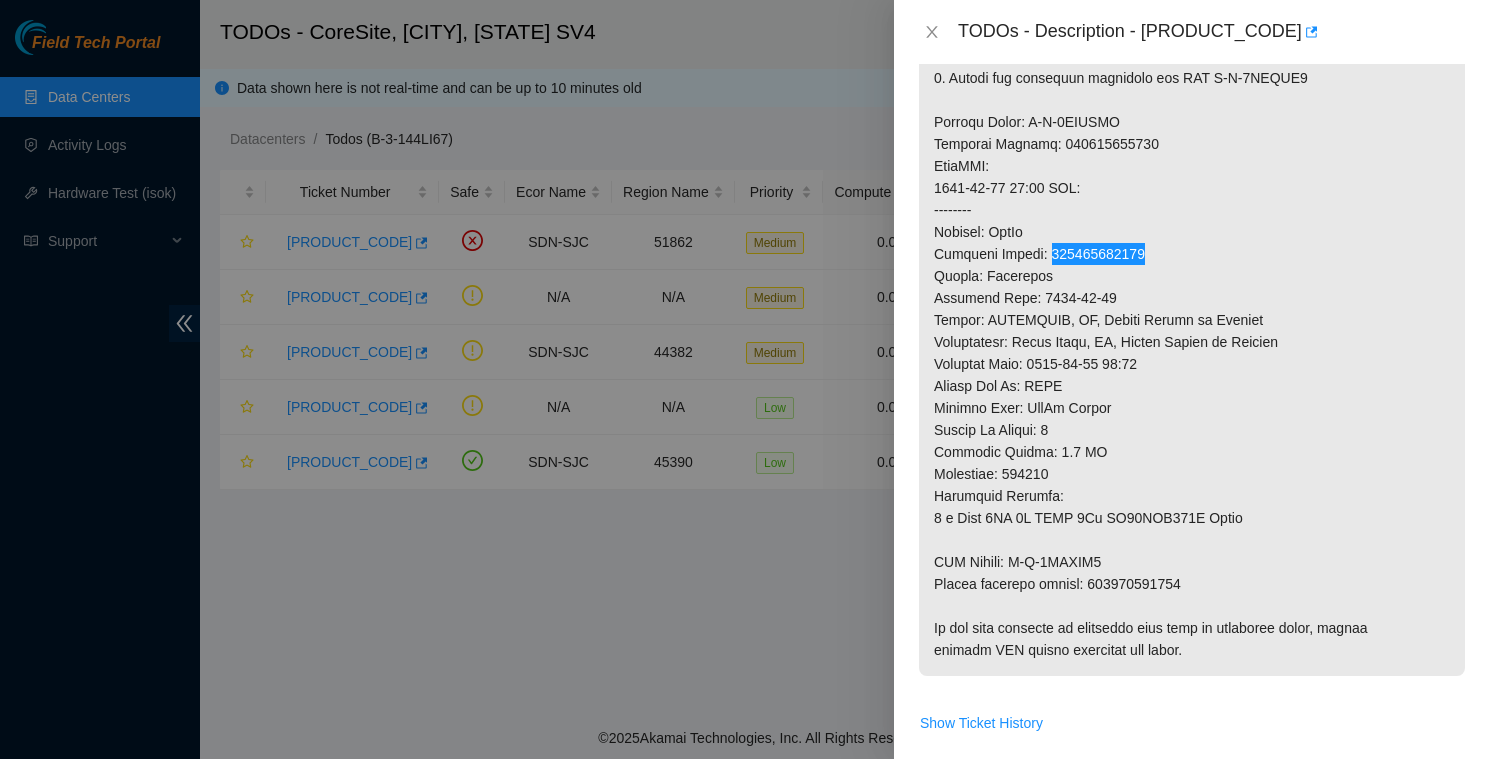 scroll, scrollTop: 835, scrollLeft: 0, axis: vertical 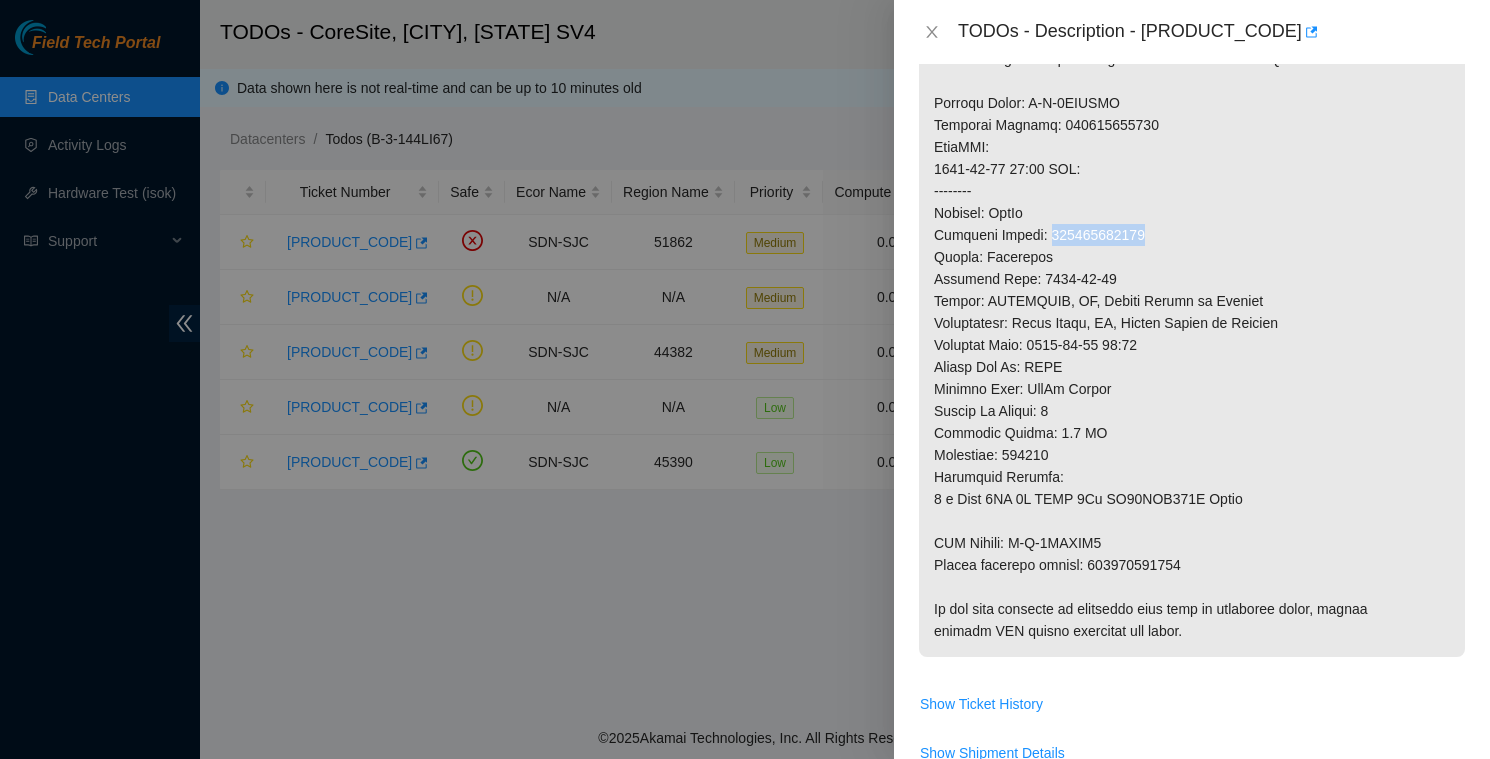 click at bounding box center [1192, 114] 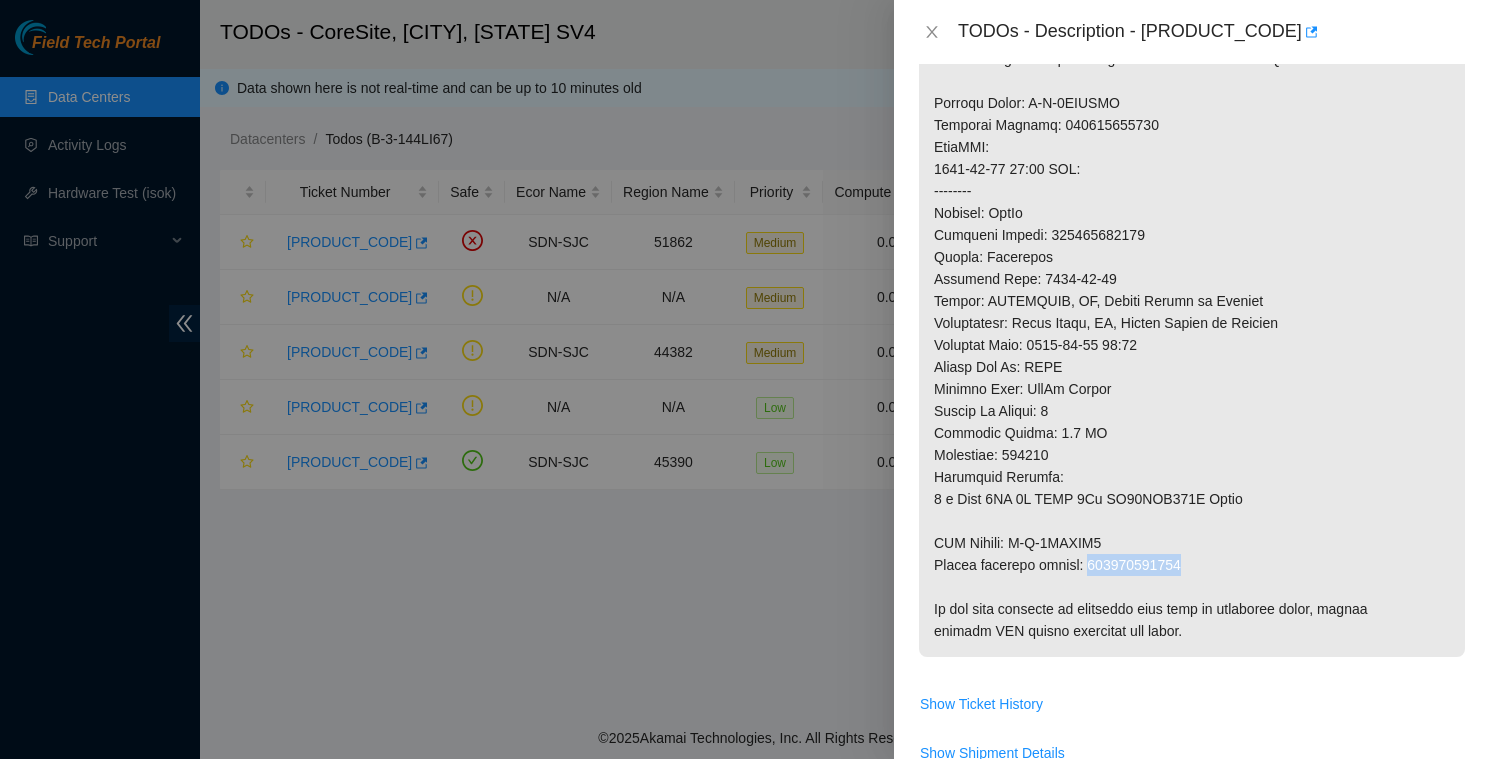 click at bounding box center (1192, 114) 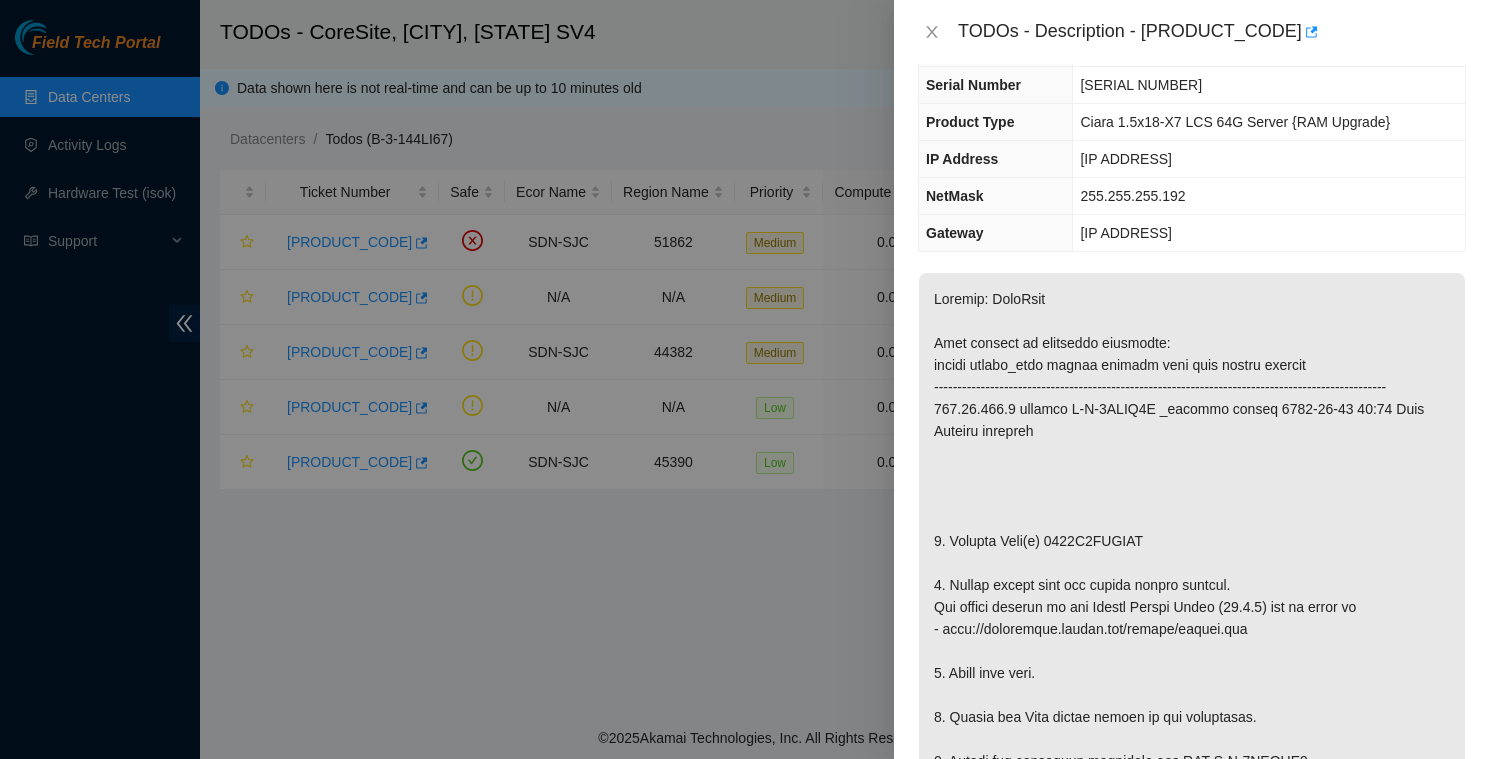 scroll, scrollTop: 136, scrollLeft: 0, axis: vertical 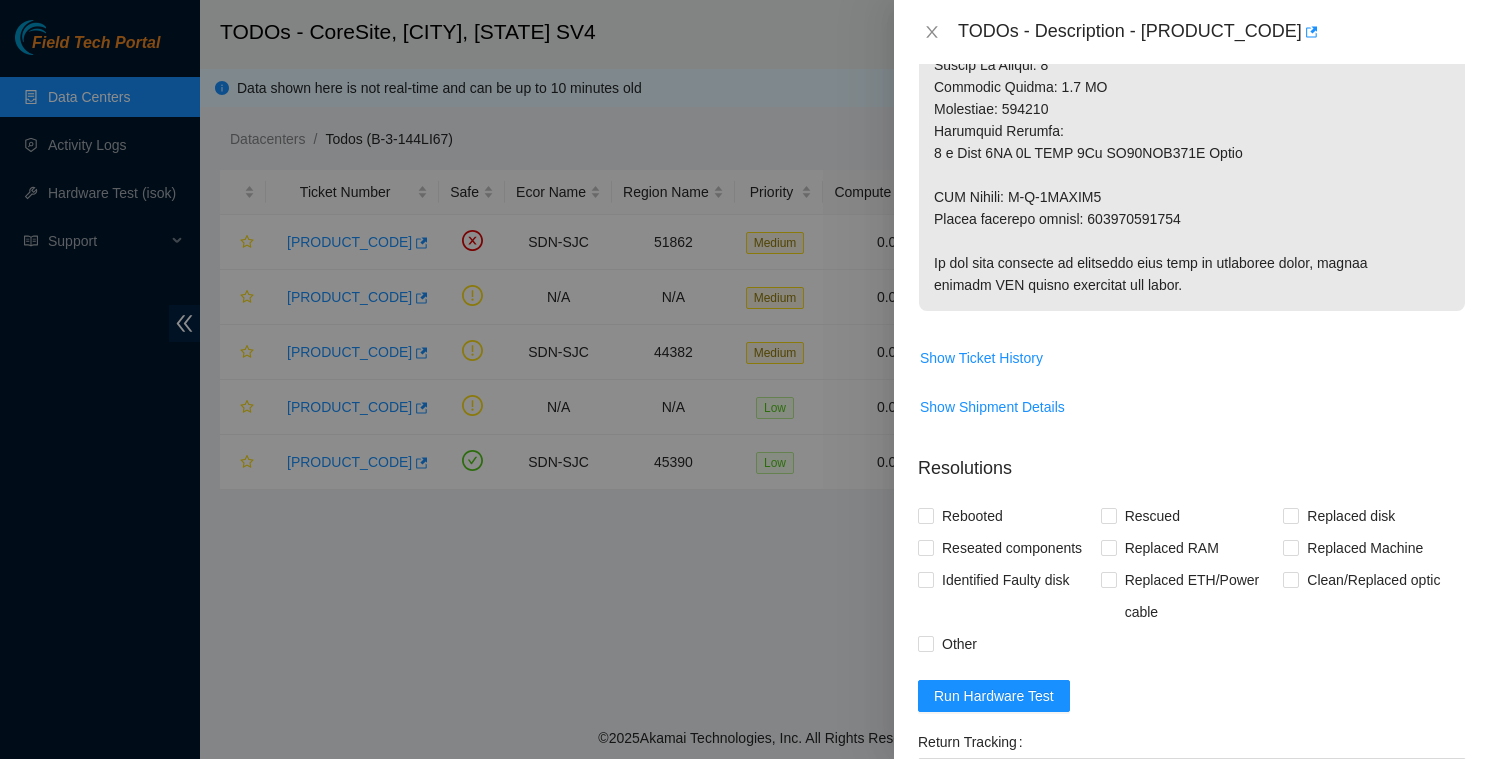 click at bounding box center (1192, -232) 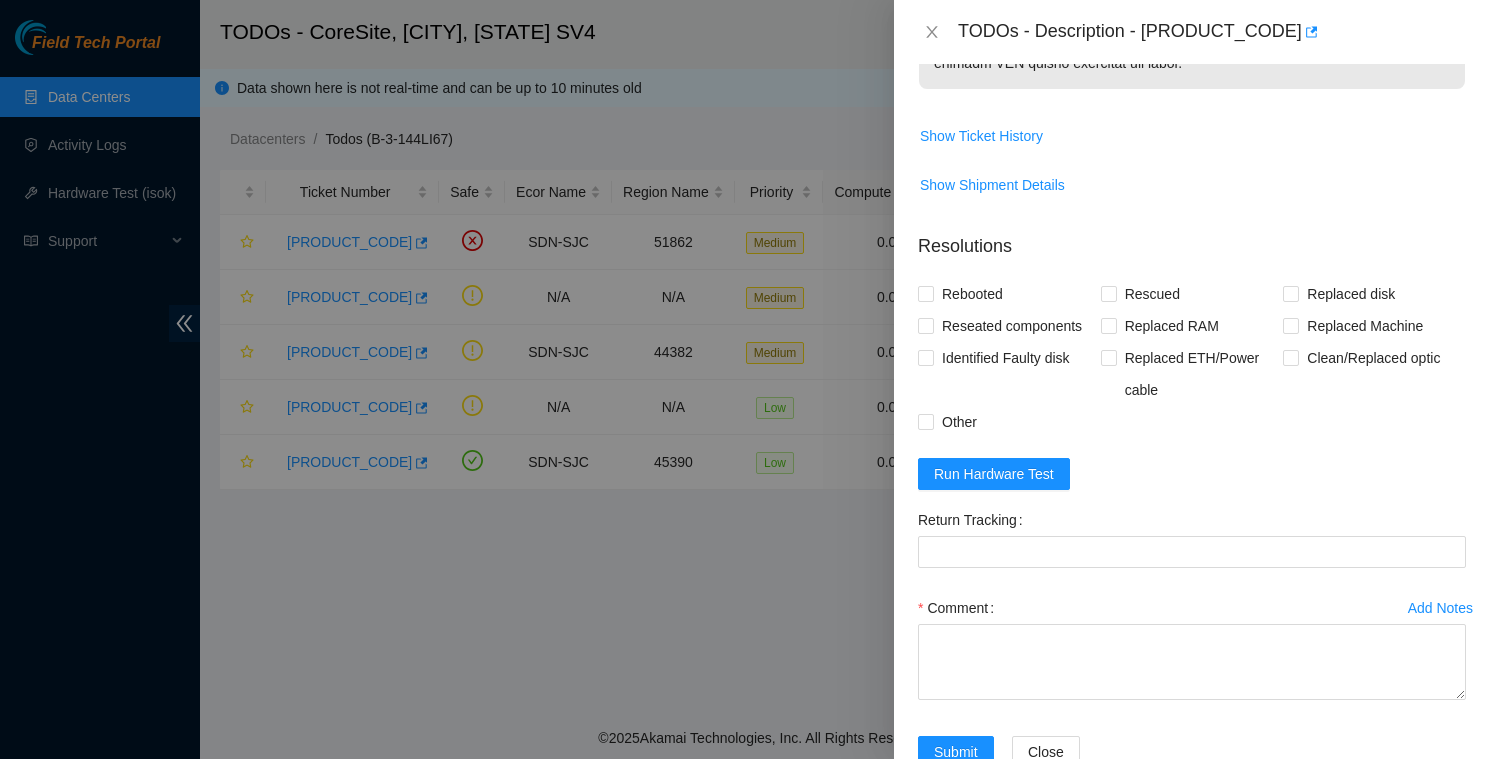 scroll, scrollTop: 1477, scrollLeft: 0, axis: vertical 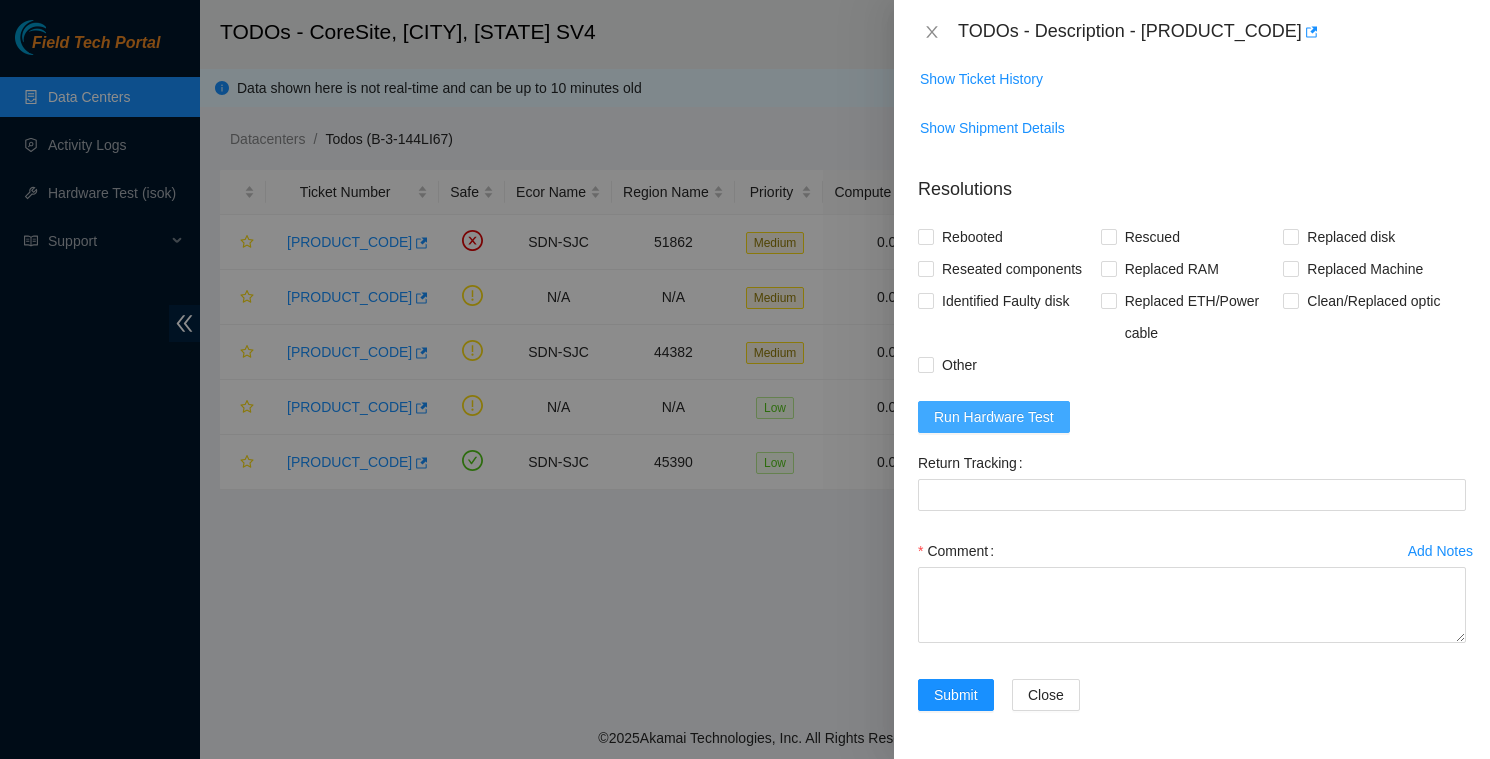 click on "Run Hardware Test" at bounding box center (994, 417) 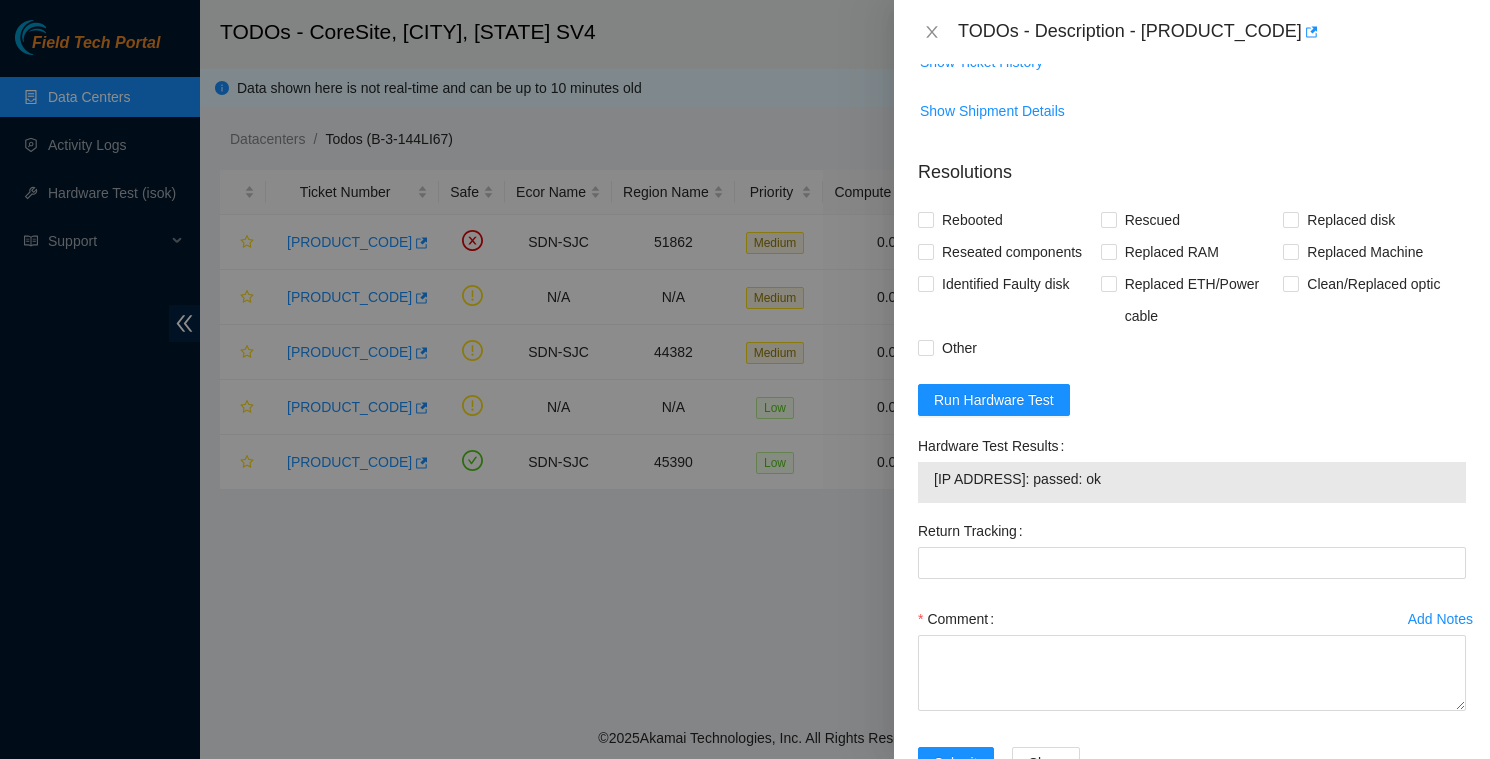click on "[IP ADDRESS]: passed: ok" at bounding box center [1192, 479] 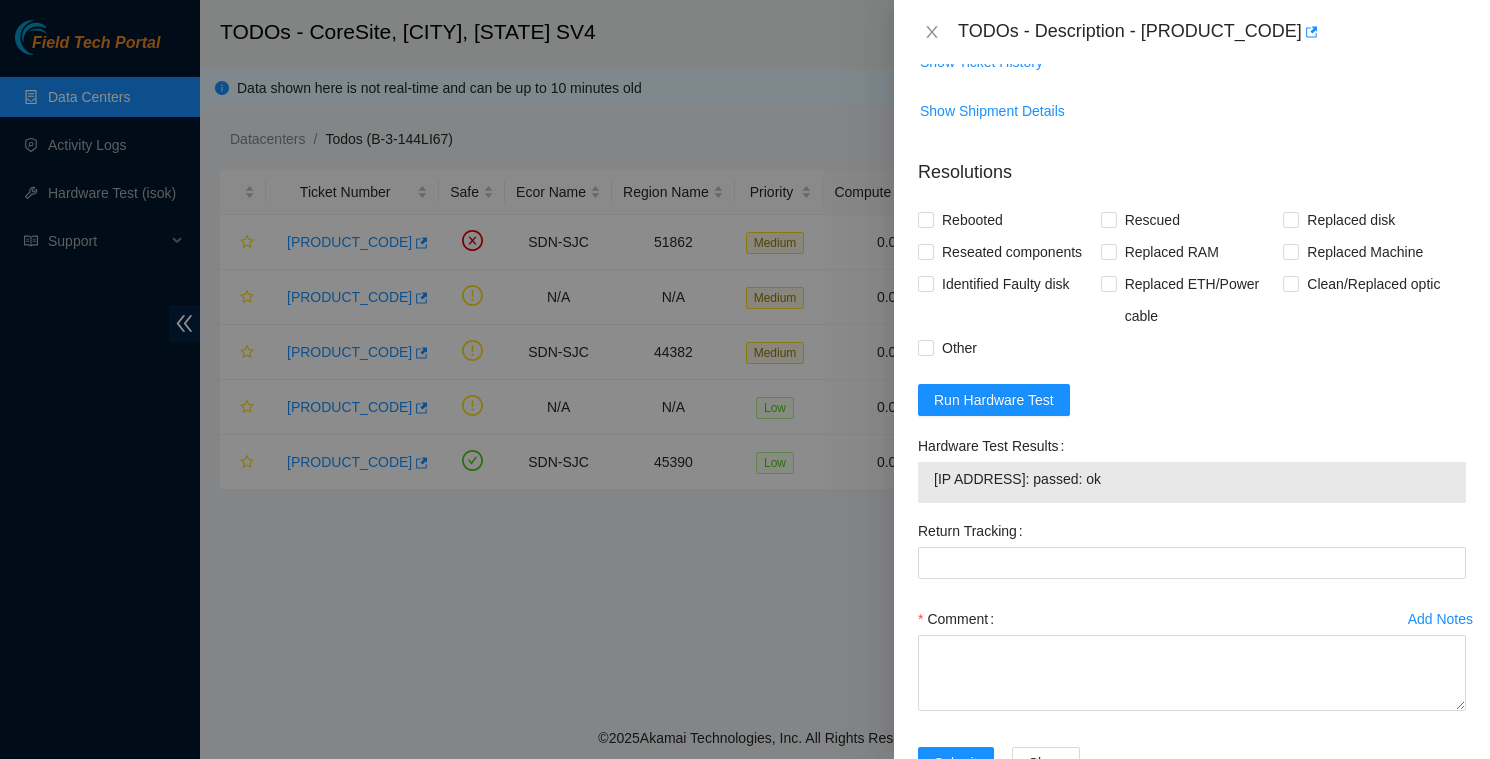 click on "[IP ADDRESS]: passed: ok" at bounding box center [1192, 479] 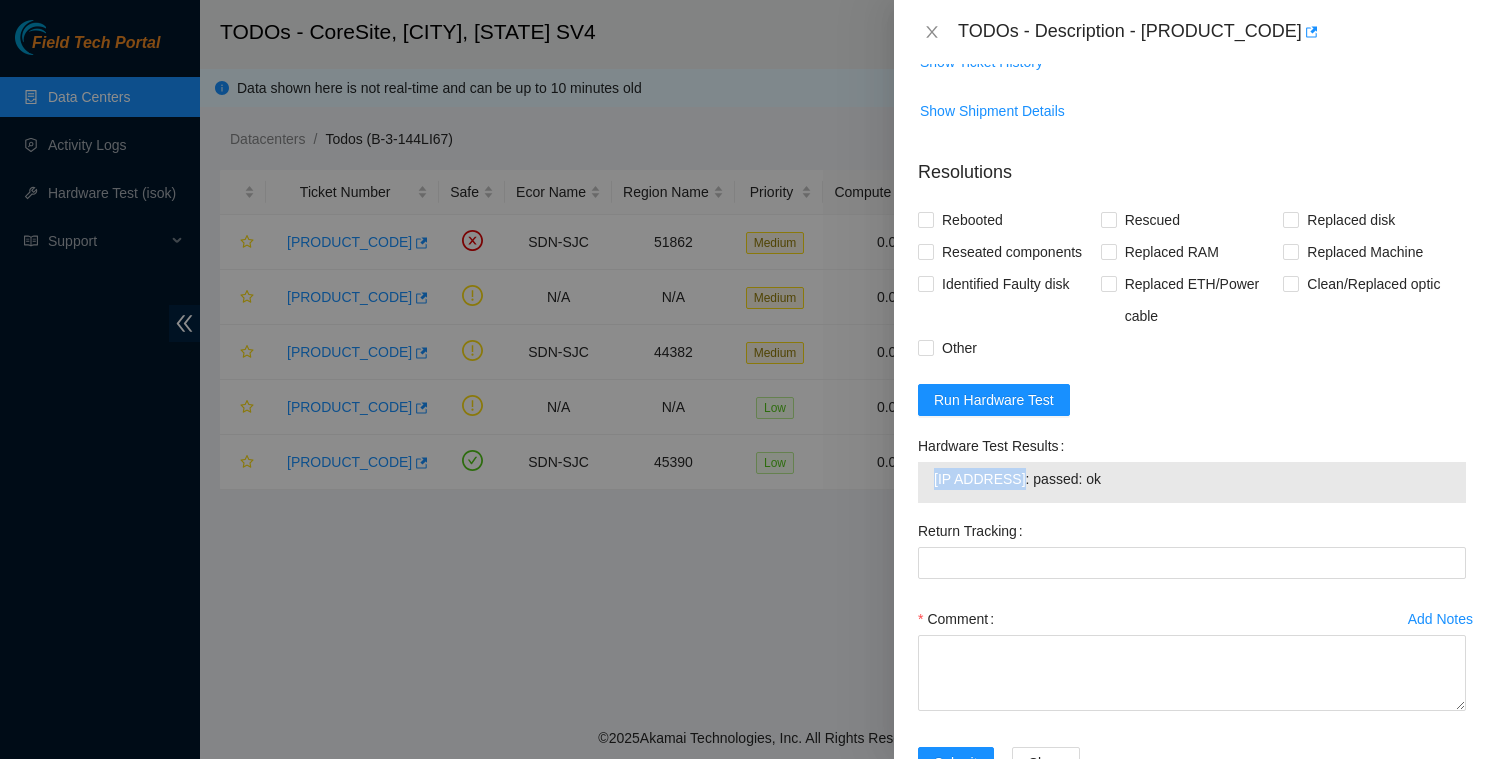 click on "[IP ADDRESS]: passed: ok" at bounding box center [1192, 479] 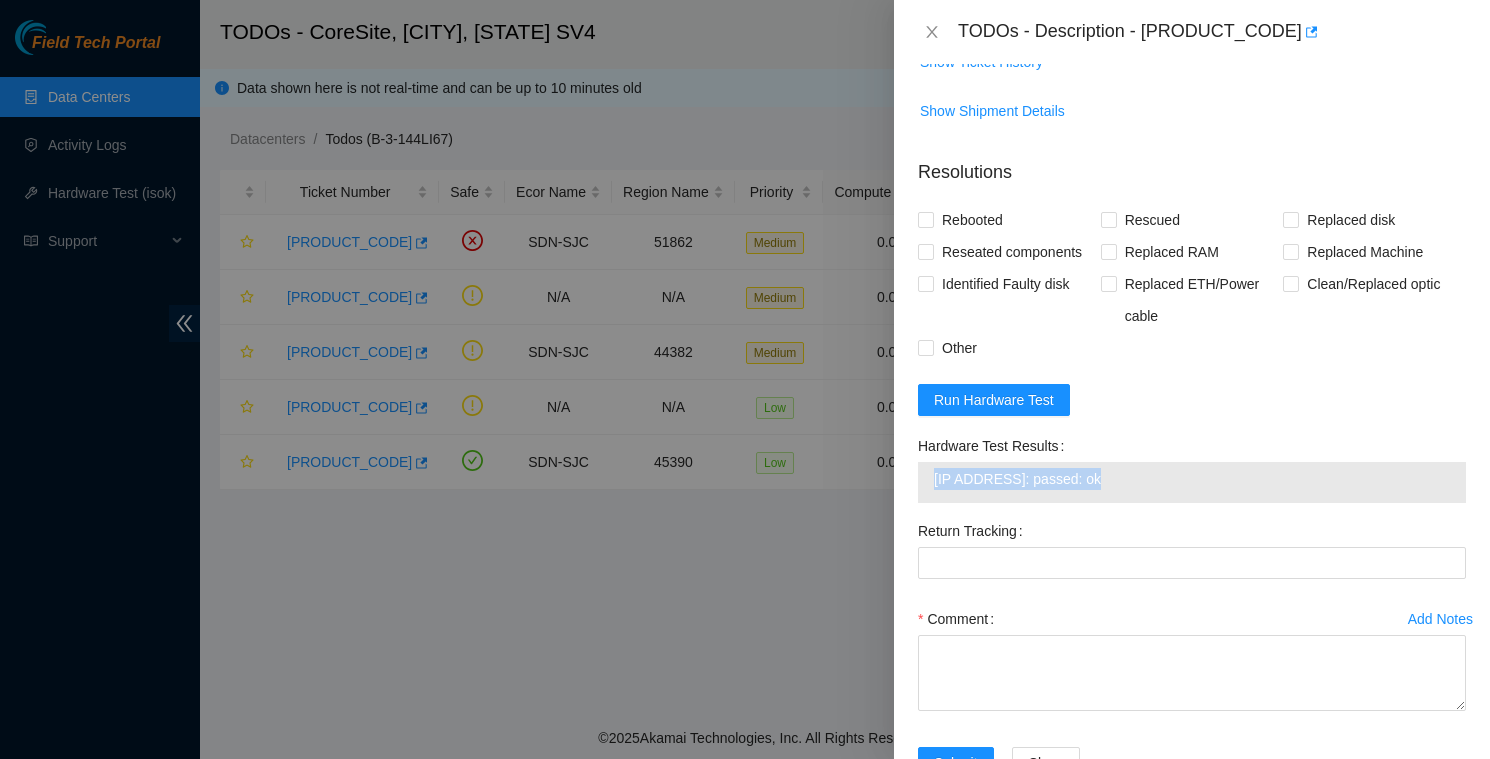 click on "[IP ADDRESS]: passed: ok" at bounding box center (1192, 479) 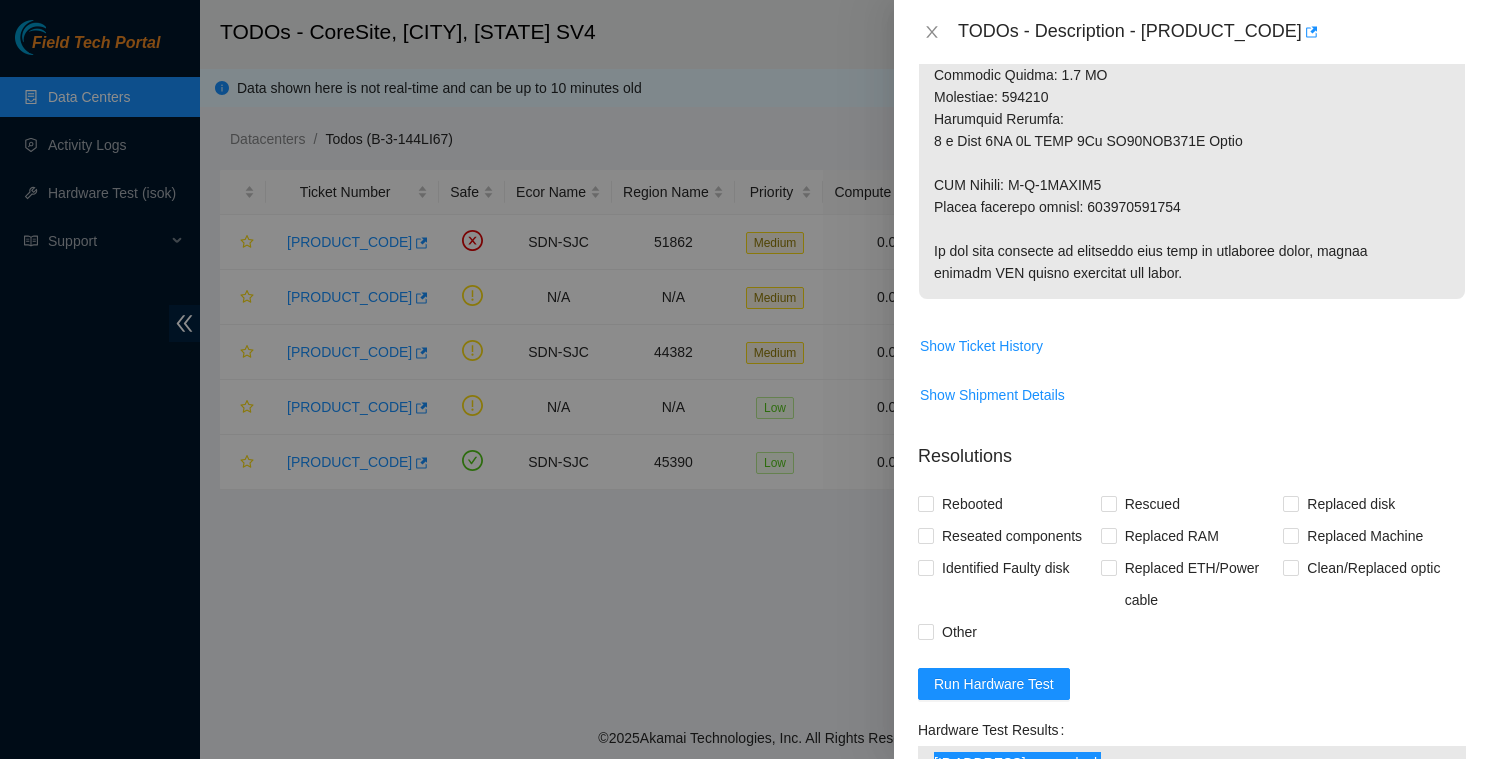 scroll, scrollTop: 1562, scrollLeft: 0, axis: vertical 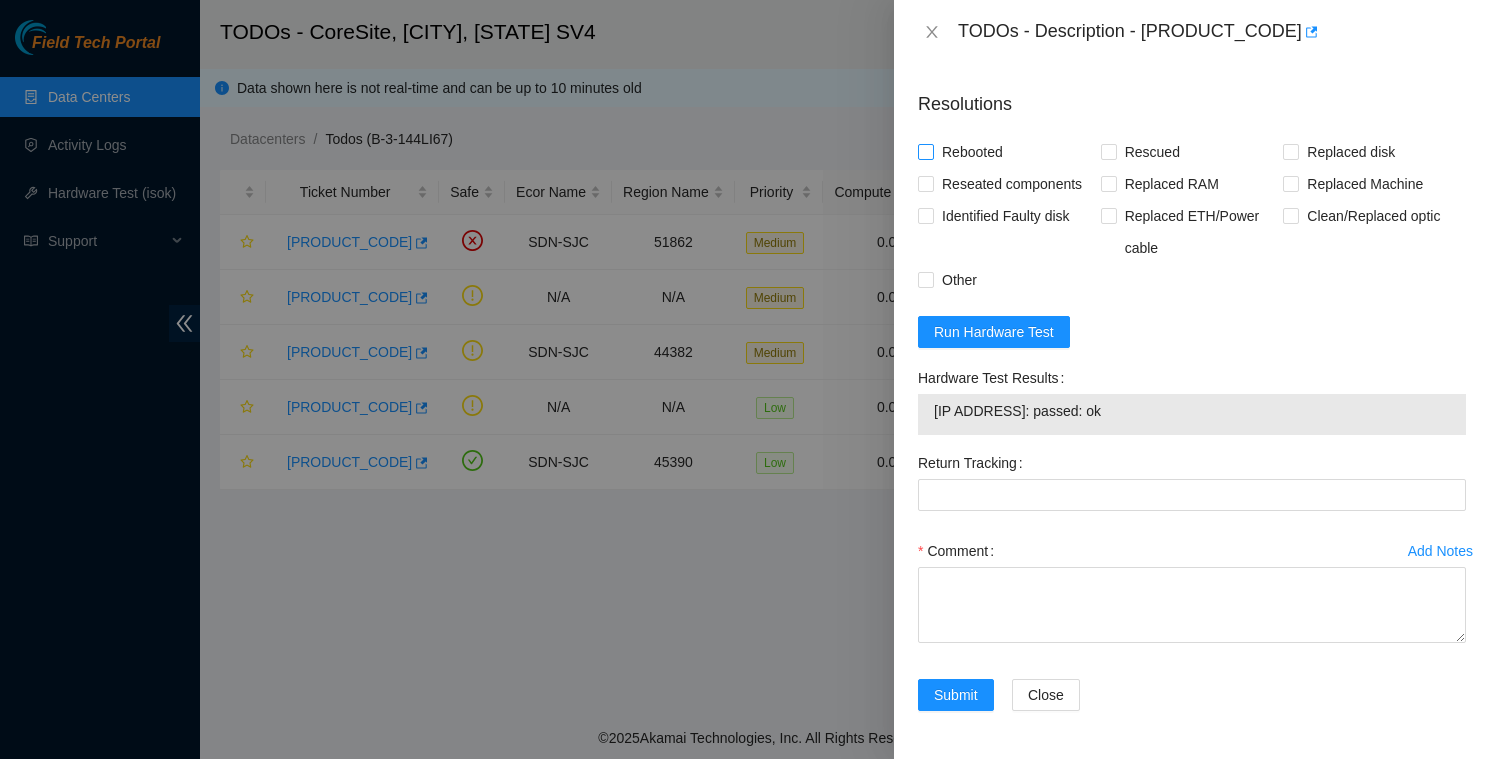 click on "Rebooted" at bounding box center [972, 152] 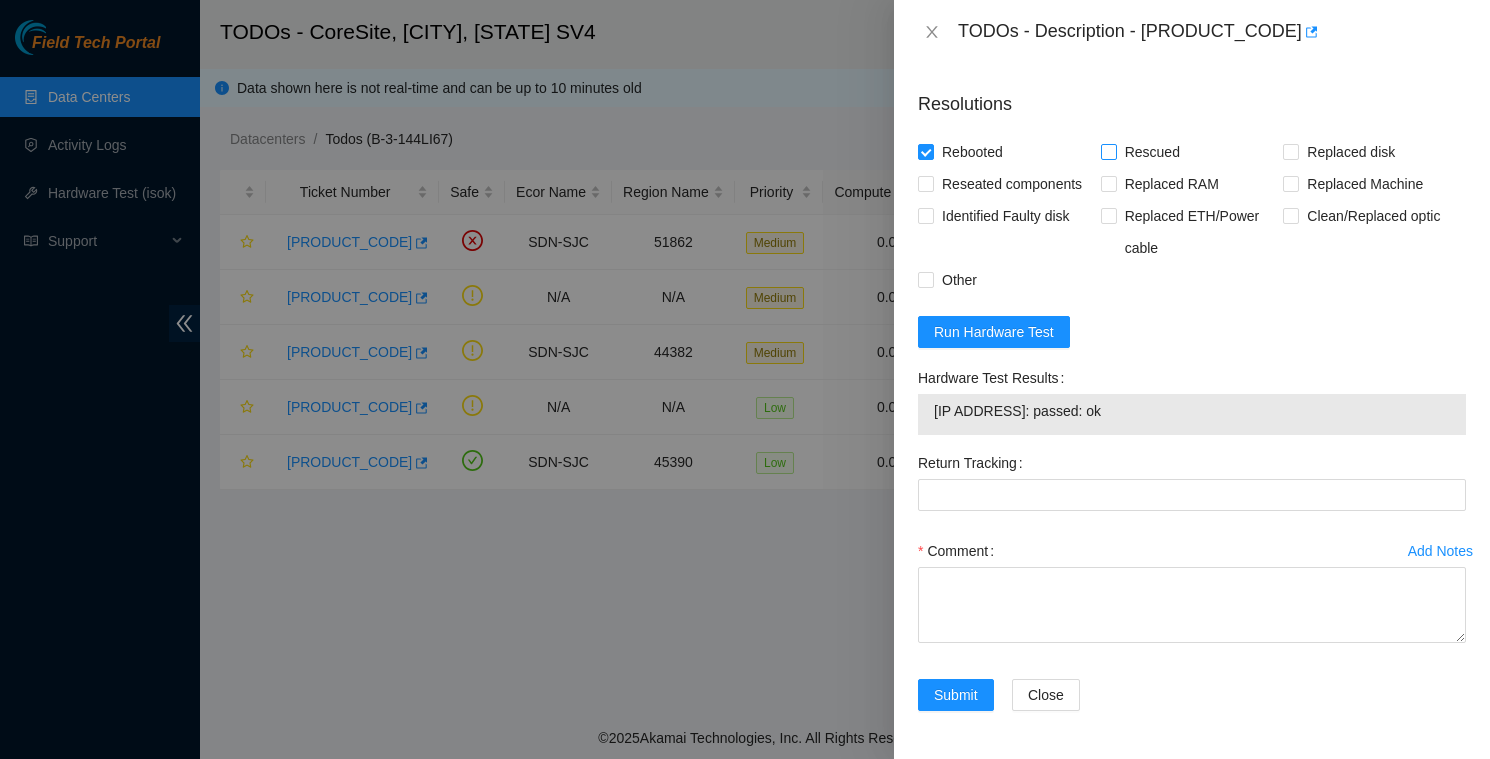 click on "Rescued" at bounding box center (1152, 152) 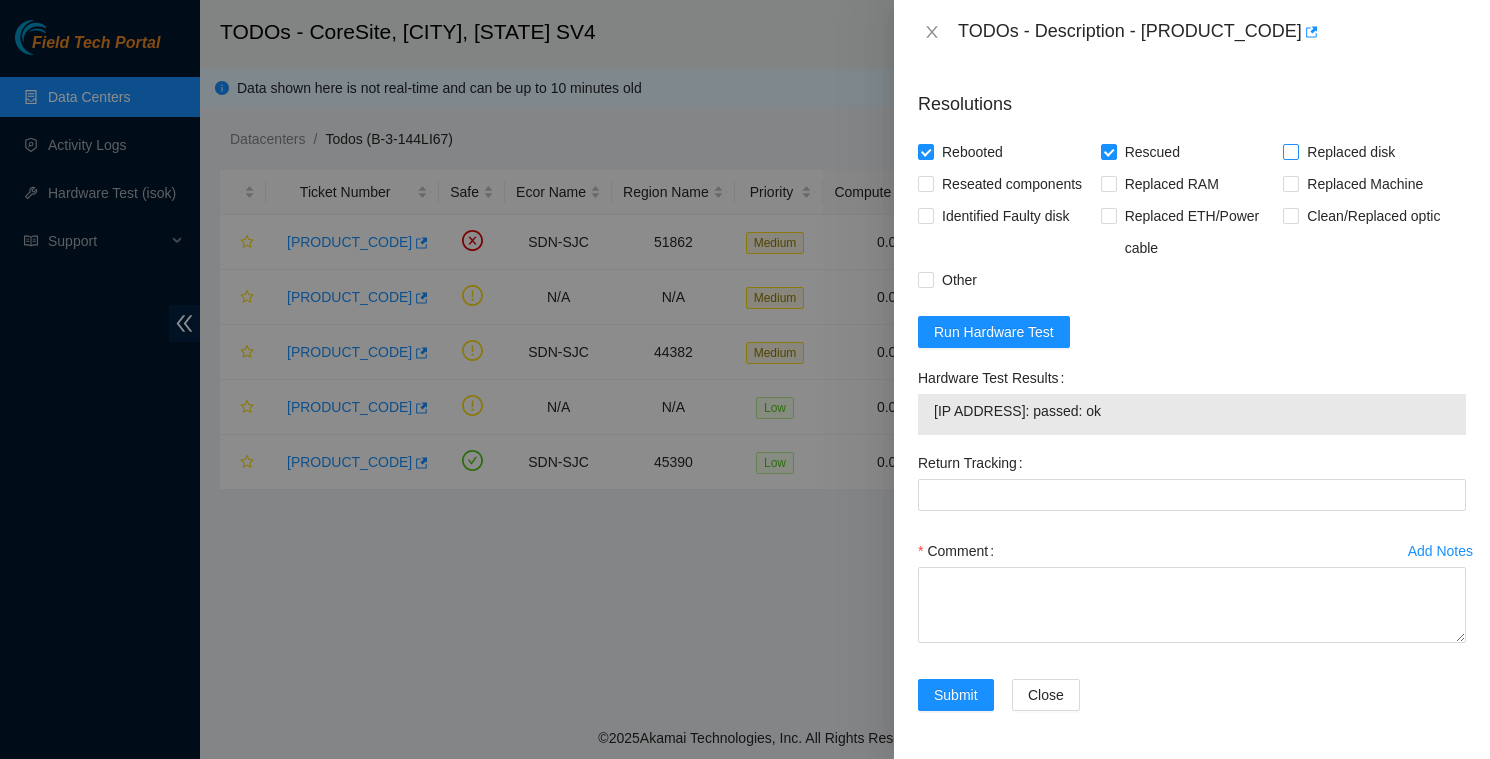 click on "Replaced disk" at bounding box center (1351, 152) 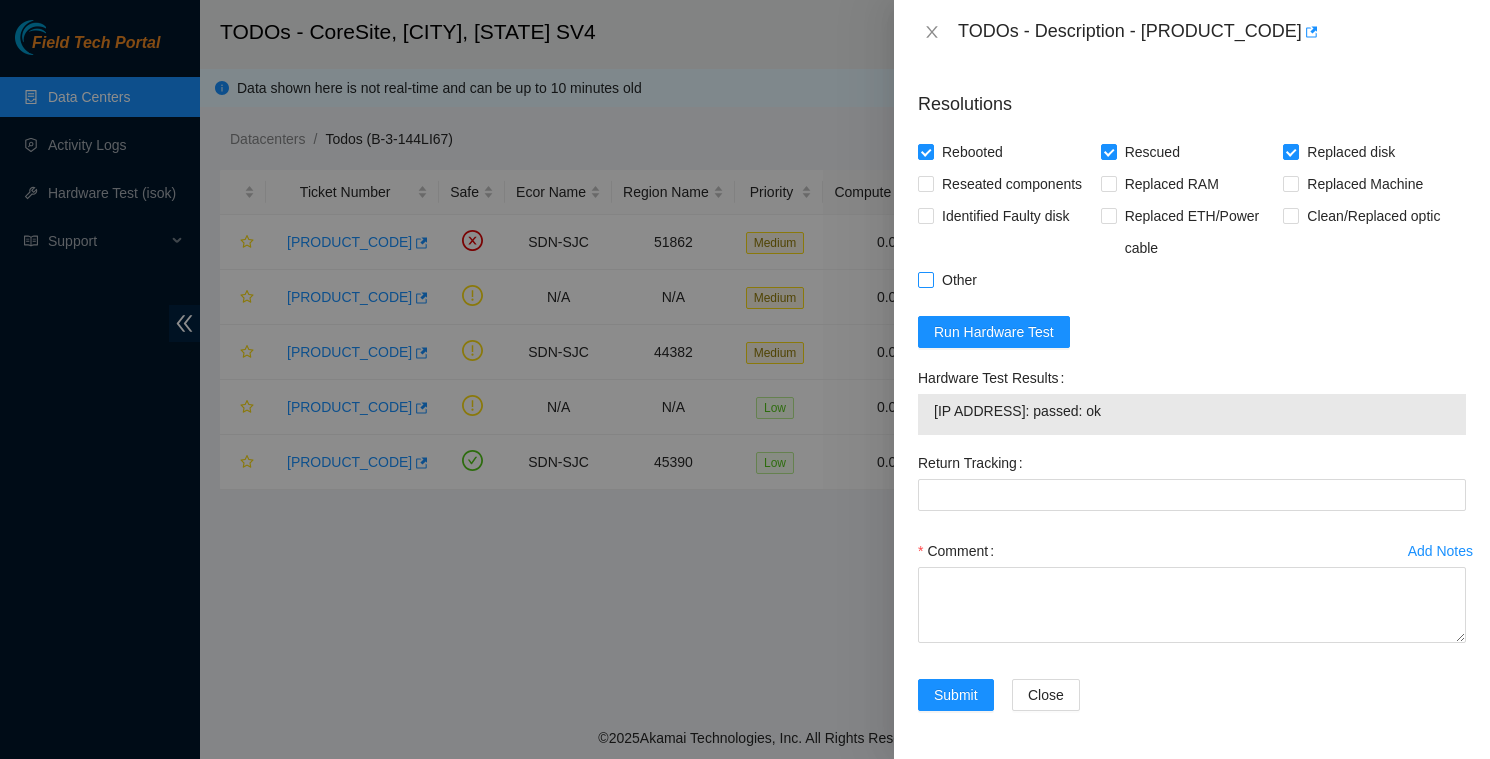 click on "Other" at bounding box center [959, 280] 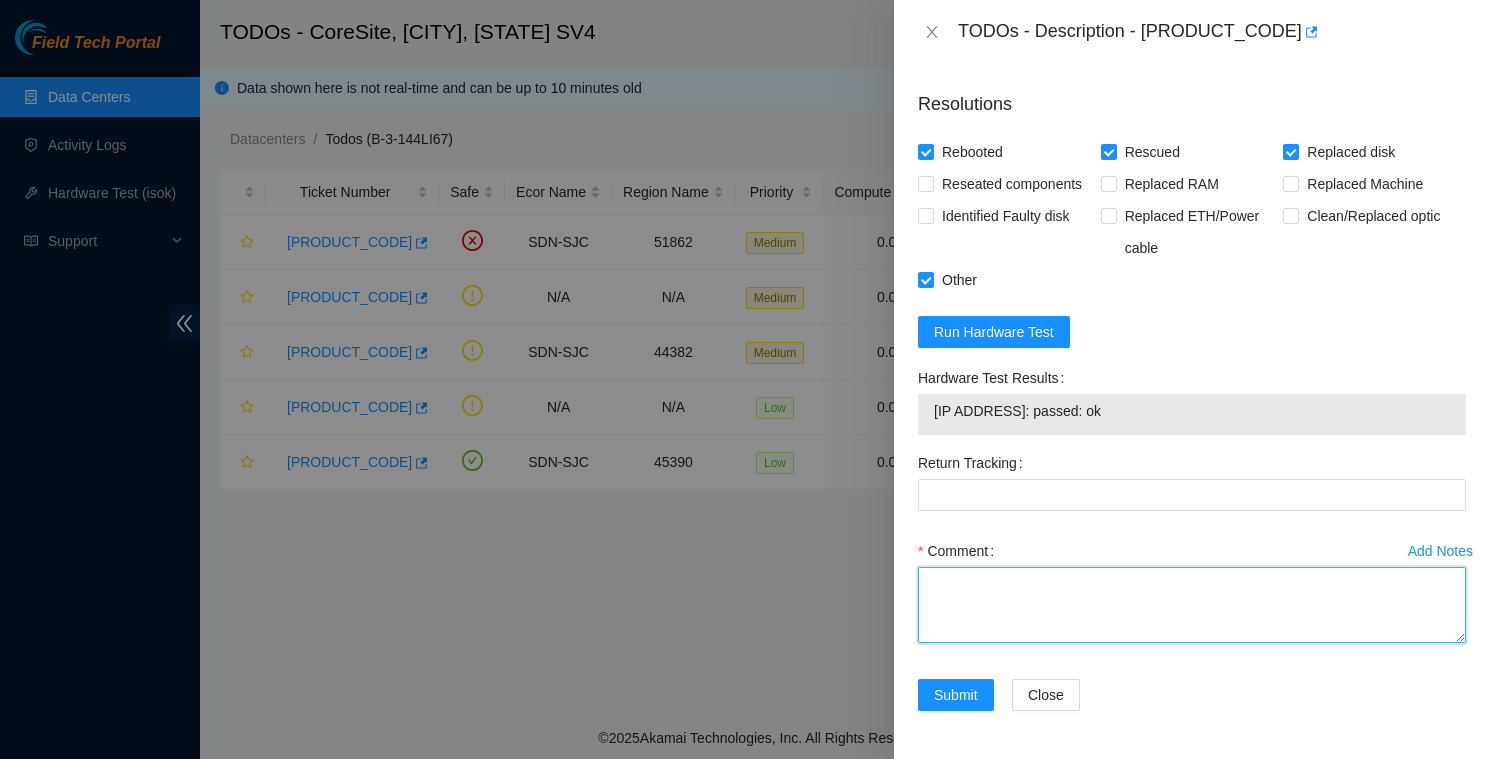 click on "Comment" at bounding box center (1192, 605) 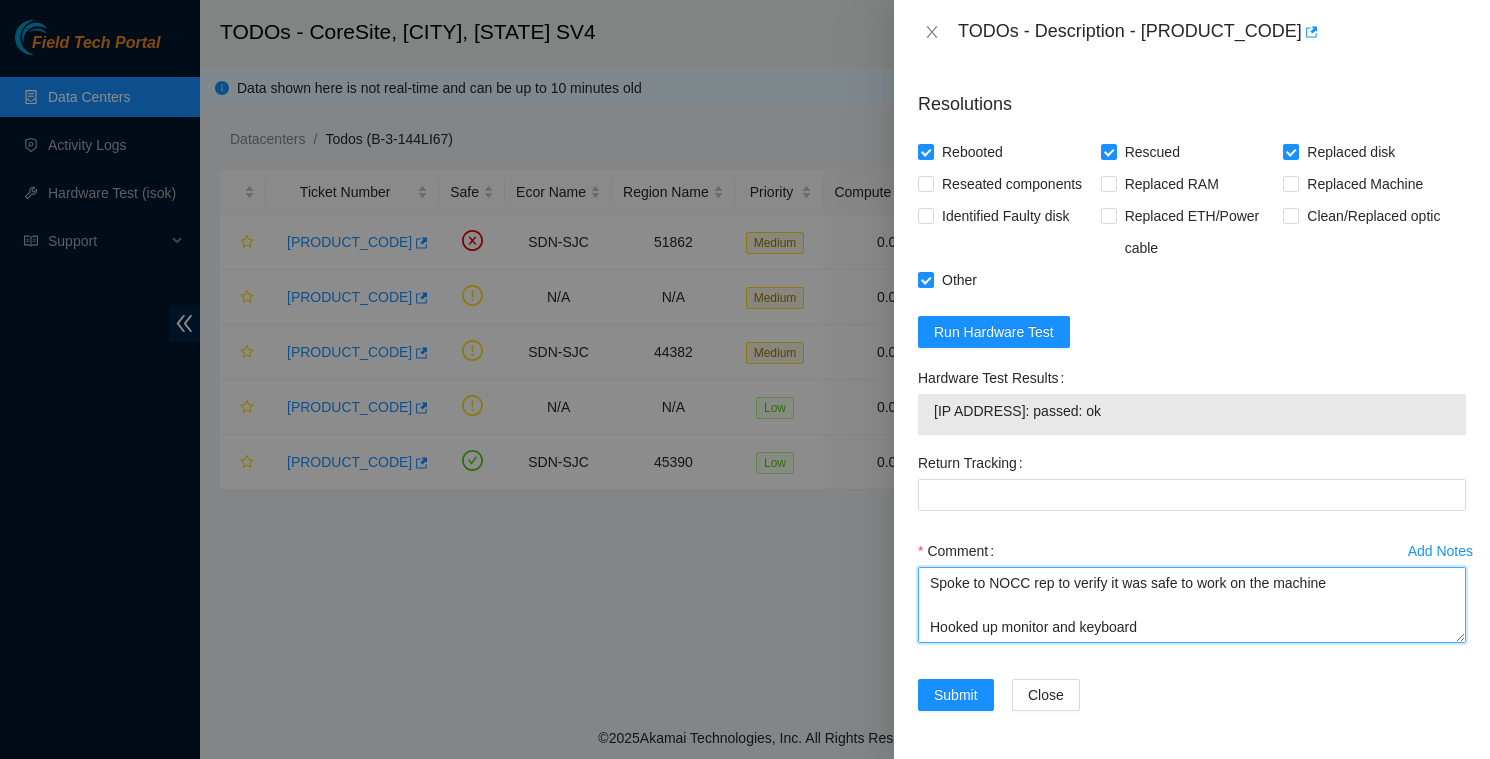 scroll, scrollTop: 631, scrollLeft: 0, axis: vertical 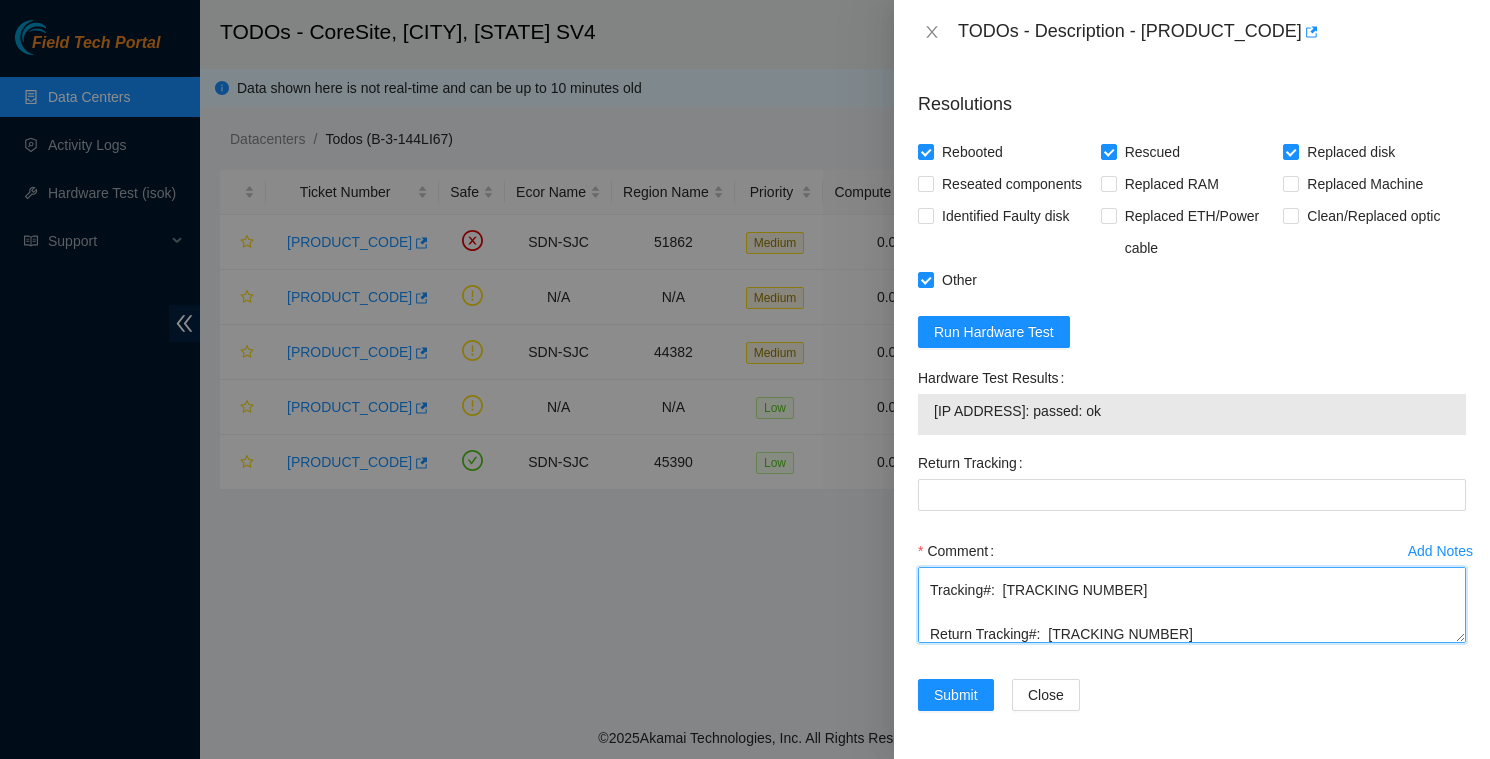 click on "Spoke to NOCC rep to verify it was safe to work on the machine
Hooked up monitor and keyboard
Powered down machine
Removed disk s/n:  [SERIAL NUMBER]
Installed disk s/n:  [SERIAL NUMBER]
Rescued machine with image 23.0.3
Rescue was successful
Rebooted machine
Configured machine info:
Rack Number	CS04-R10
Machine Number	01
Serial Number	[SERIAL NUMBER]
Product Type	Ciara 1.5x18-X7 LCS 64G Server {RAM Upgrade}
IP Address	[IP ADDRESS]
NetMask	255.255.255.192
Gateway	[IP ADDRESS]
Rebooted machine
Did an isok check:  [IP ADDRESS]: passed: ok
Tracking#:  [TRACKING NUMBER]
Return Tracking#:  [TRACKING NUMBER]" at bounding box center [1192, 605] 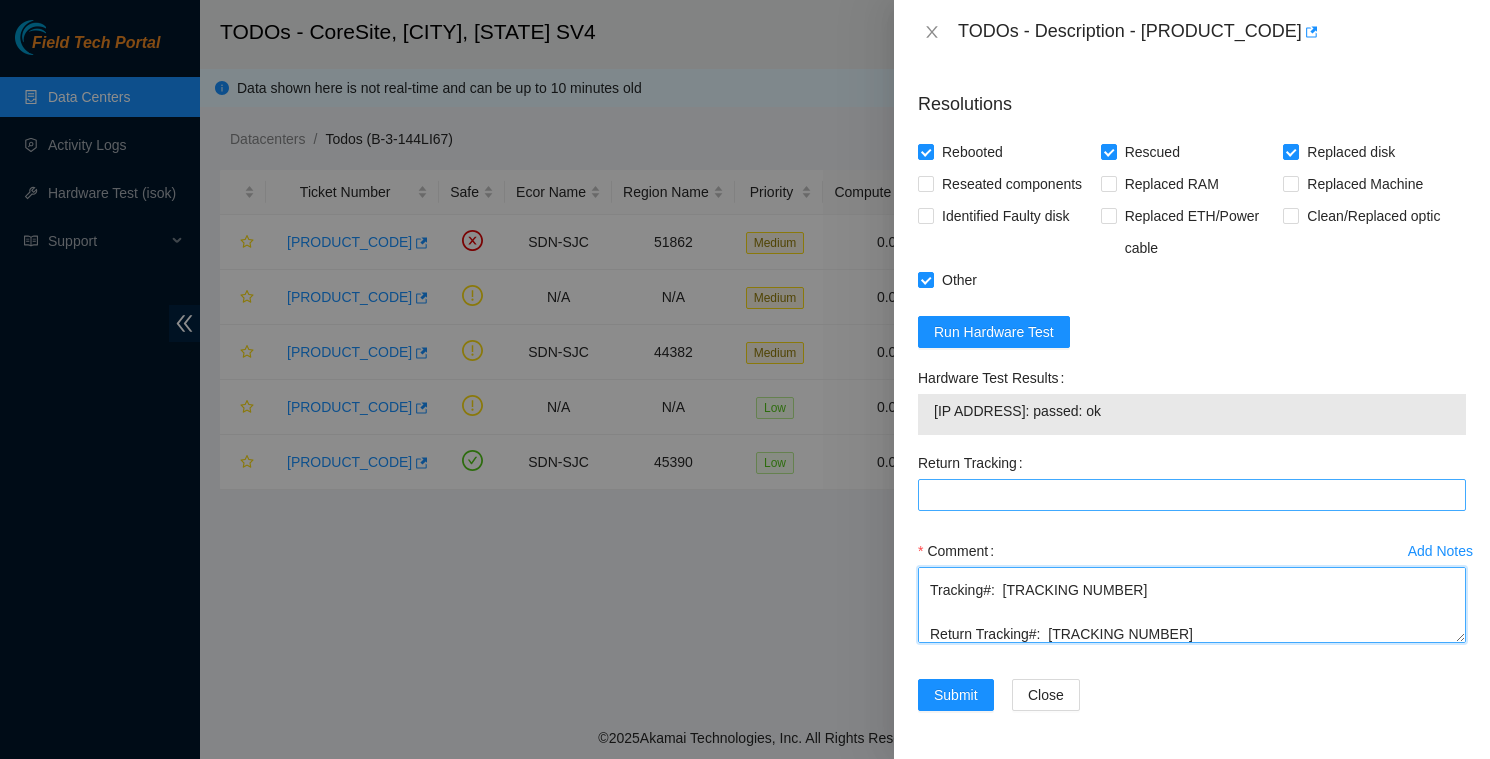 type on "Spoke to NOCC rep to verify it was safe to work on the machine
Hooked up monitor and keyboard
Powered down machine
Removed disk s/n:  [SERIAL NUMBER]
Installed disk s/n:  [SERIAL NUMBER]
Rescued machine with image 23.0.3
Rescue was successful
Rebooted machine
Configured machine info:
Rack Number	CS04-R10
Machine Number	01
Serial Number	[SERIAL NUMBER]
Product Type	Ciara 1.5x18-X7 LCS 64G Server {RAM Upgrade}
IP Address	[IP ADDRESS]
NetMask	255.255.255.192
Gateway	[IP ADDRESS]
Rebooted machine
Did an isok check:  [IP ADDRESS]: passed: ok
Tracking#:  [TRACKING NUMBER]
Return Tracking#:  [TRACKING NUMBER]" 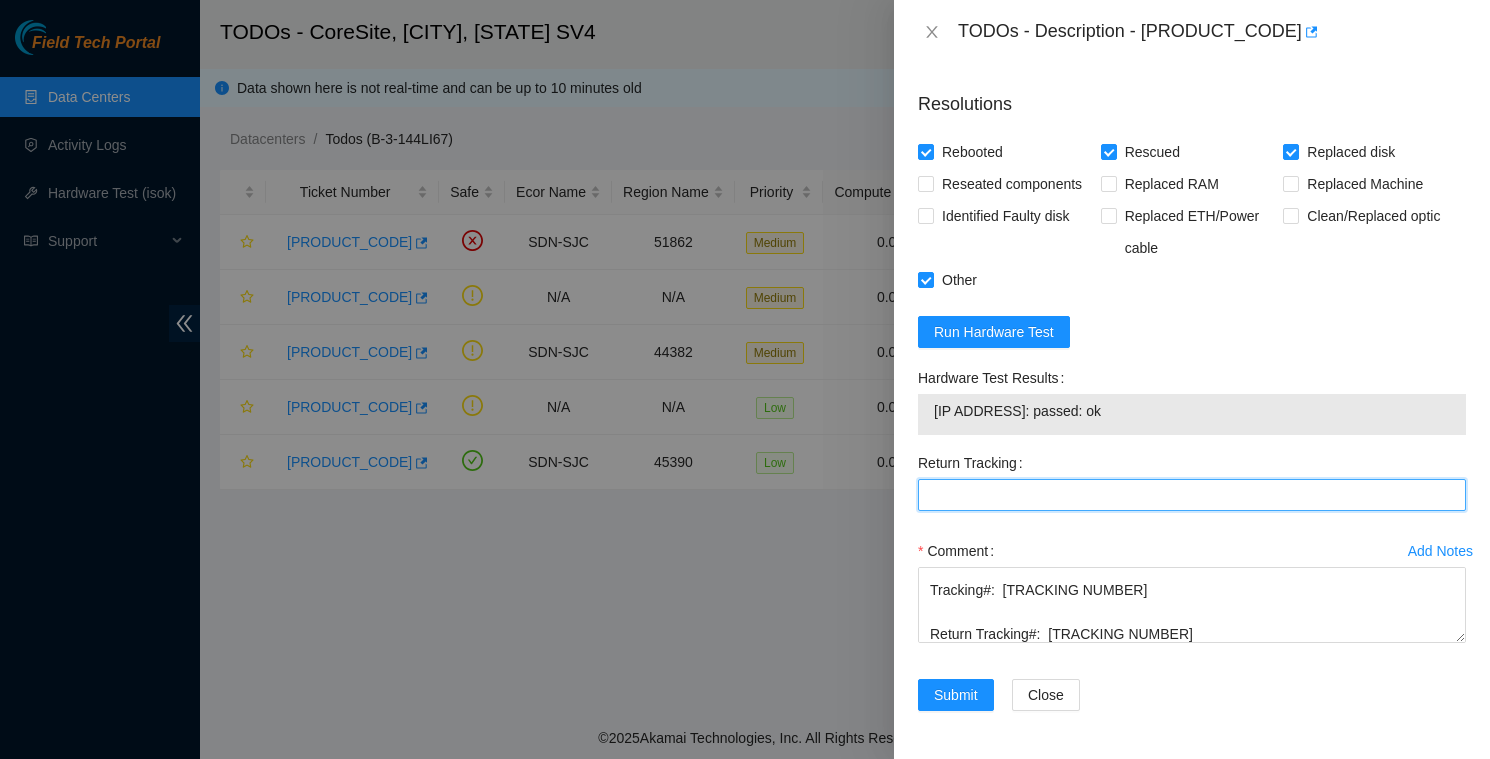 click on "Return Tracking" at bounding box center [1192, 495] 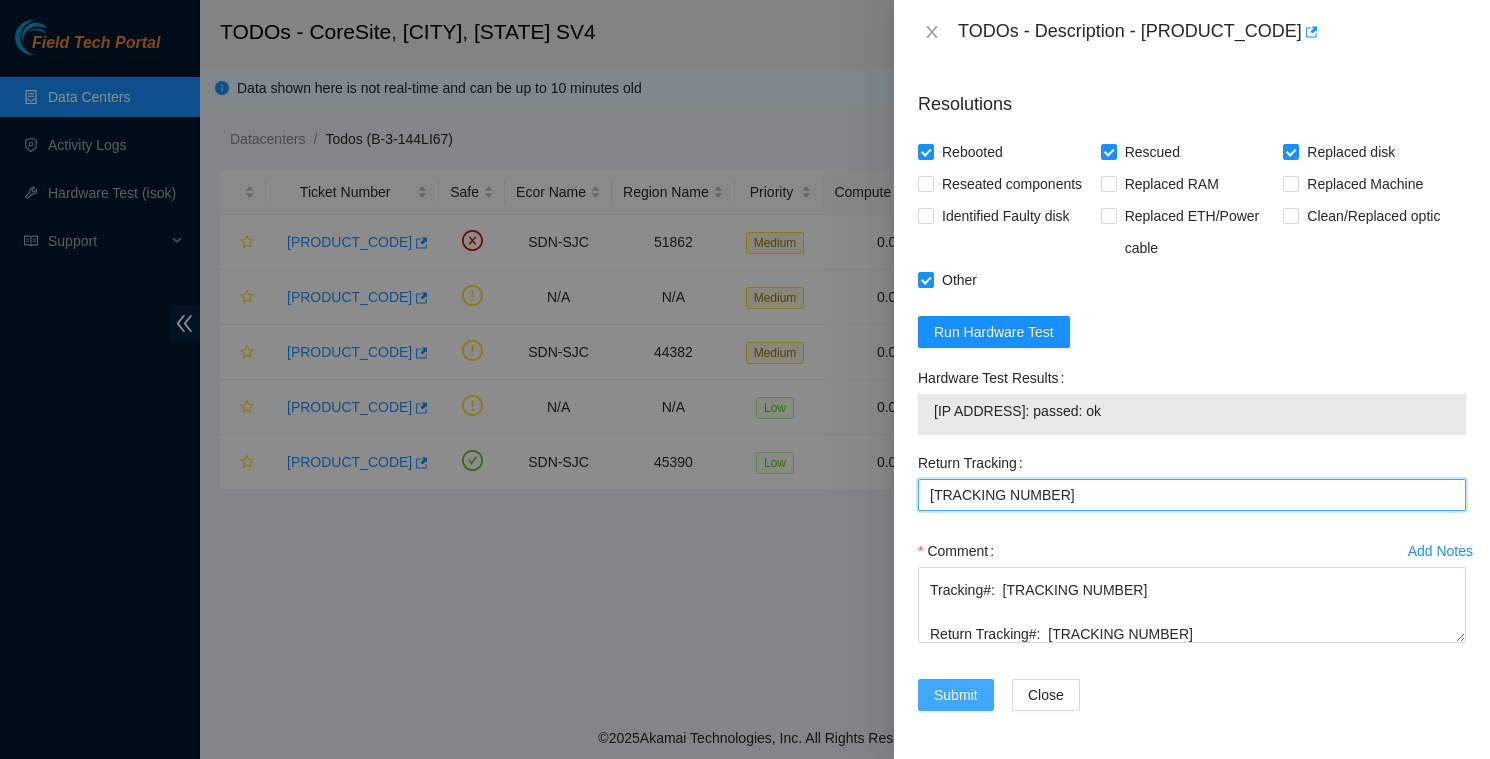 type on "[TRACKING NUMBER]" 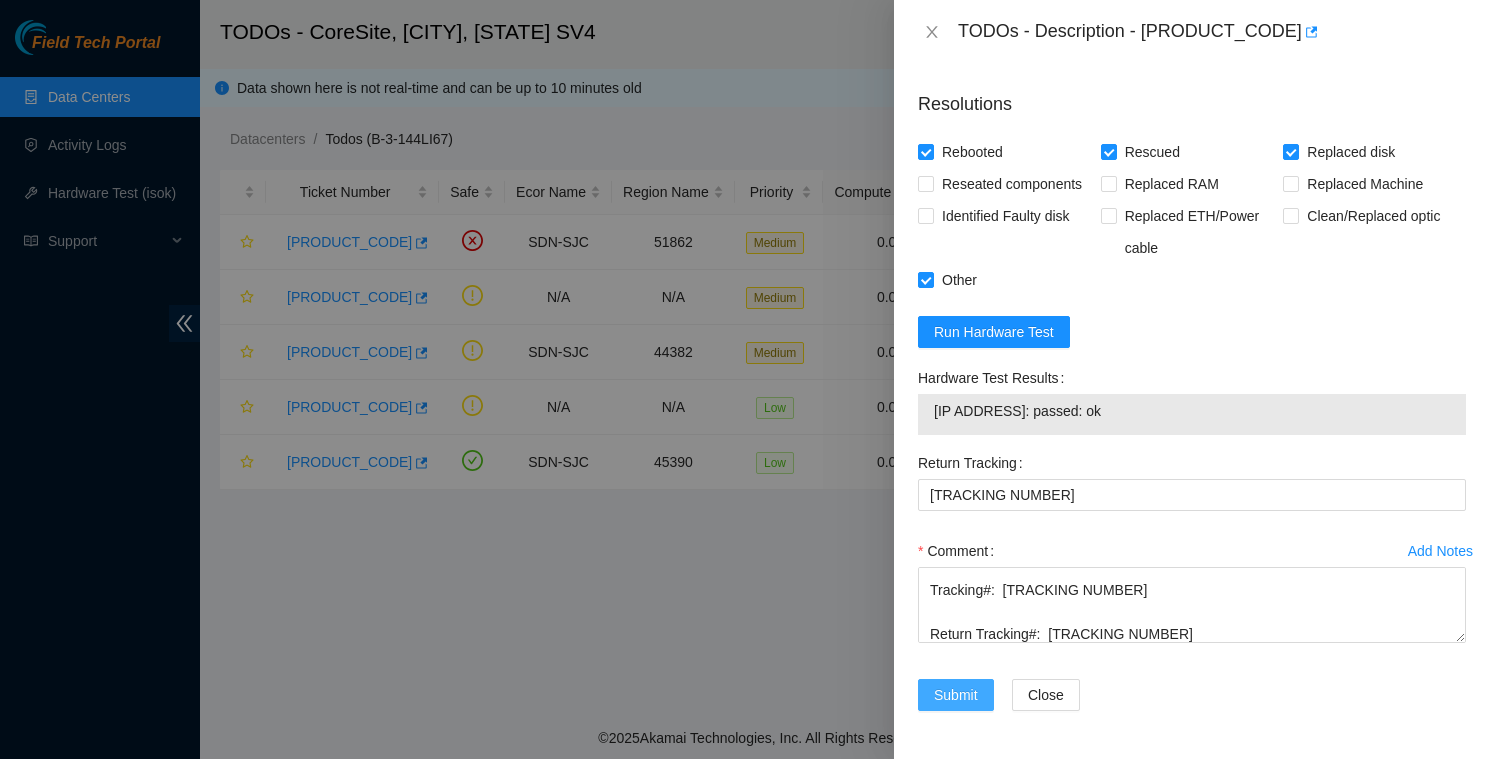 click on "Submit" at bounding box center [956, 695] 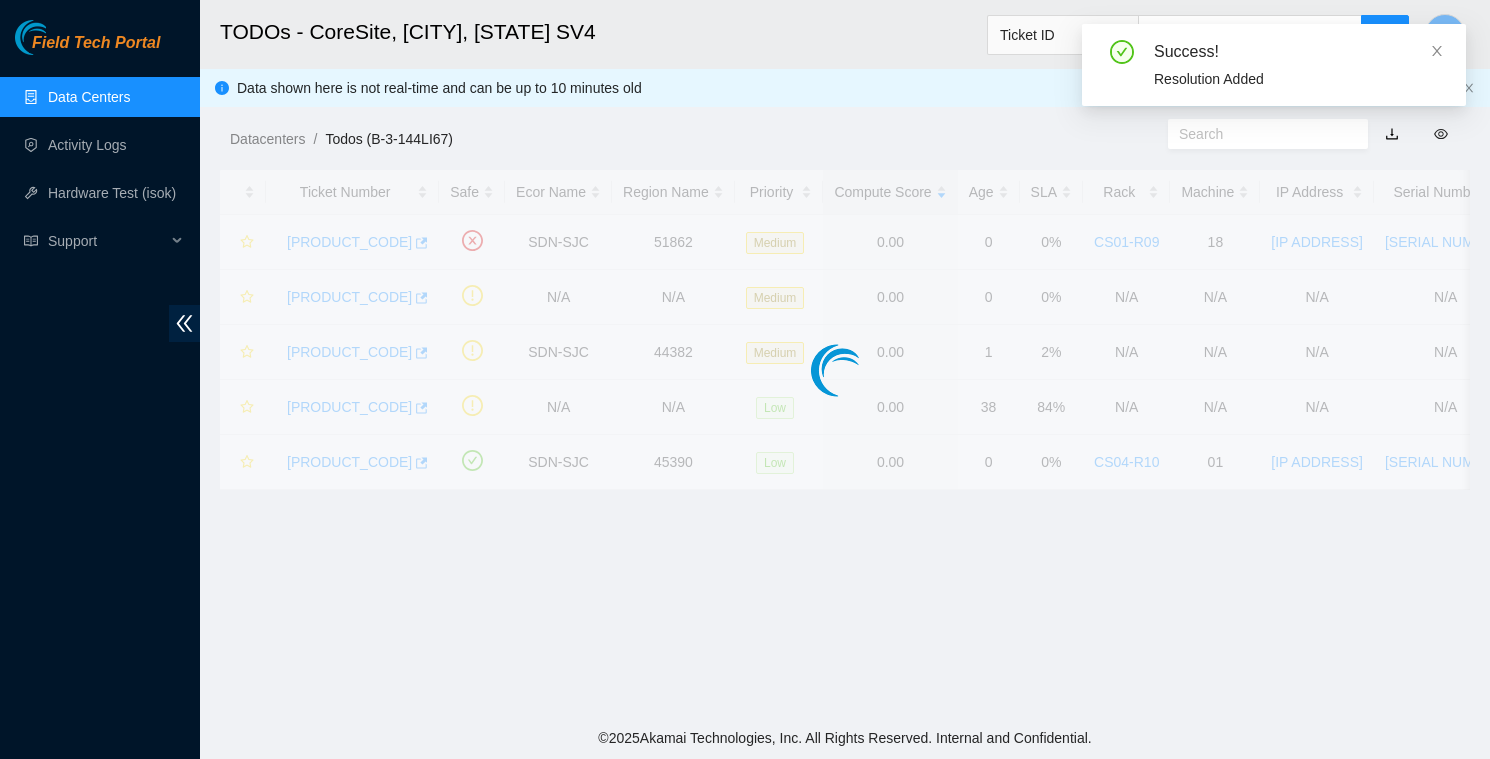 scroll, scrollTop: 513, scrollLeft: 0, axis: vertical 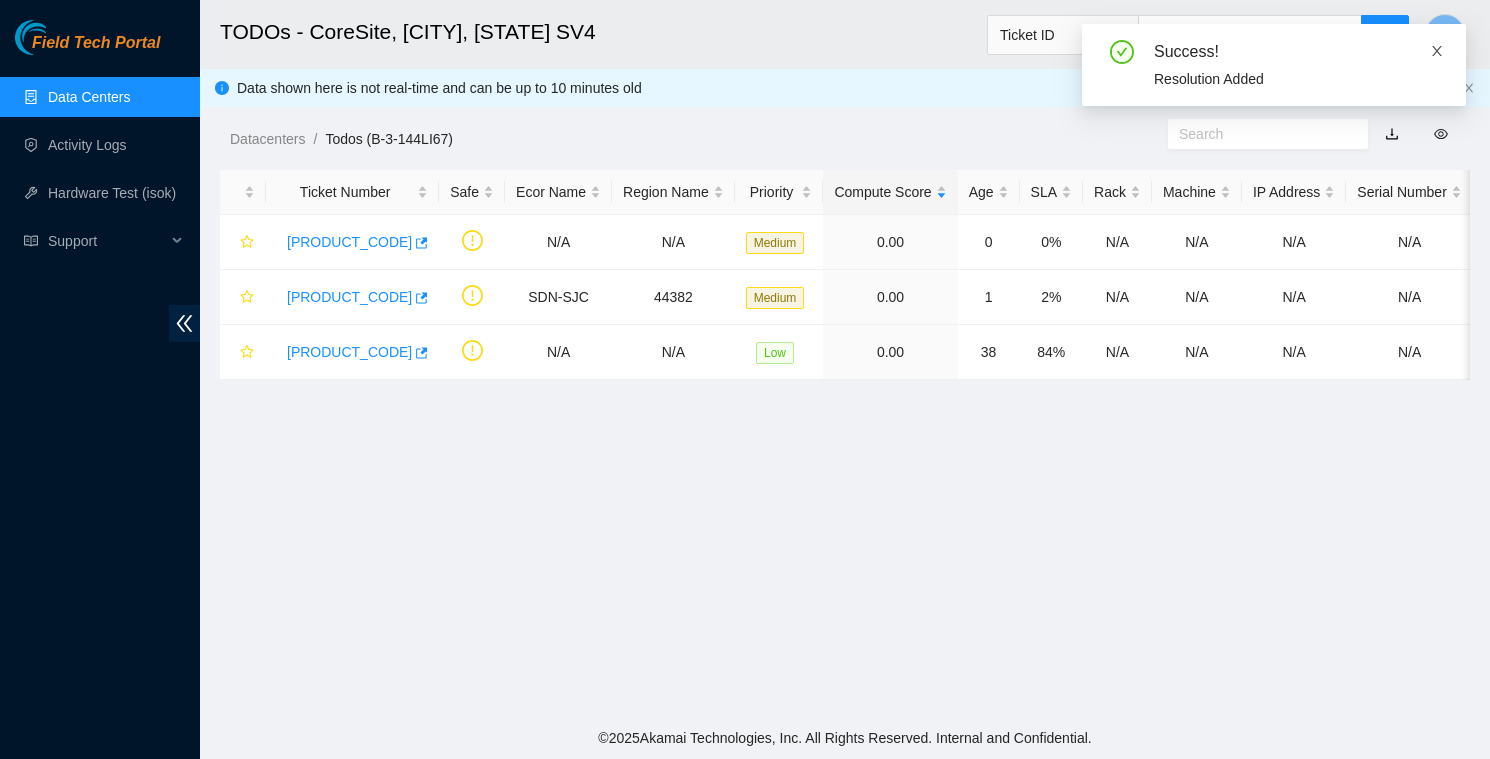 click 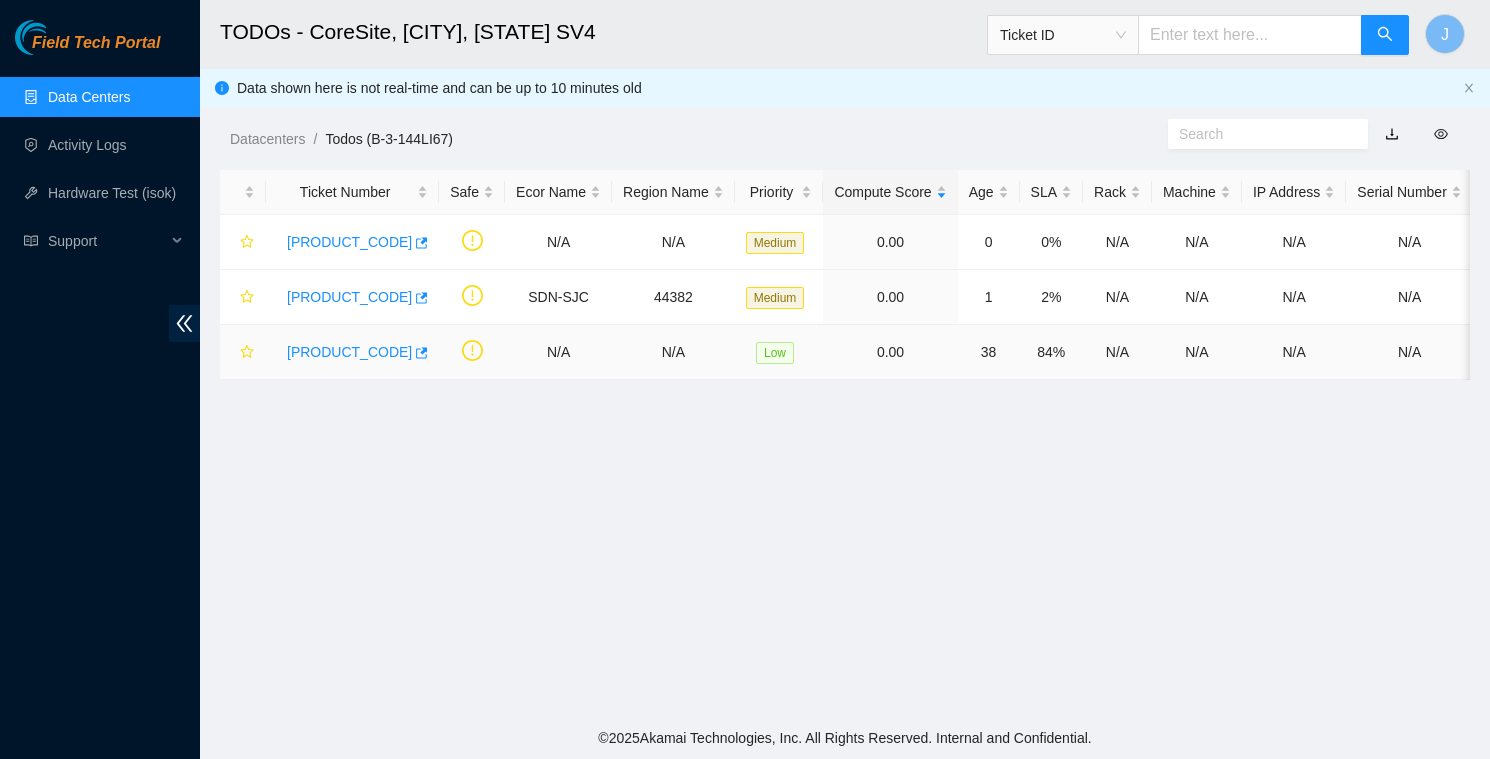 click on "[PRODUCT_CODE]" at bounding box center (349, 352) 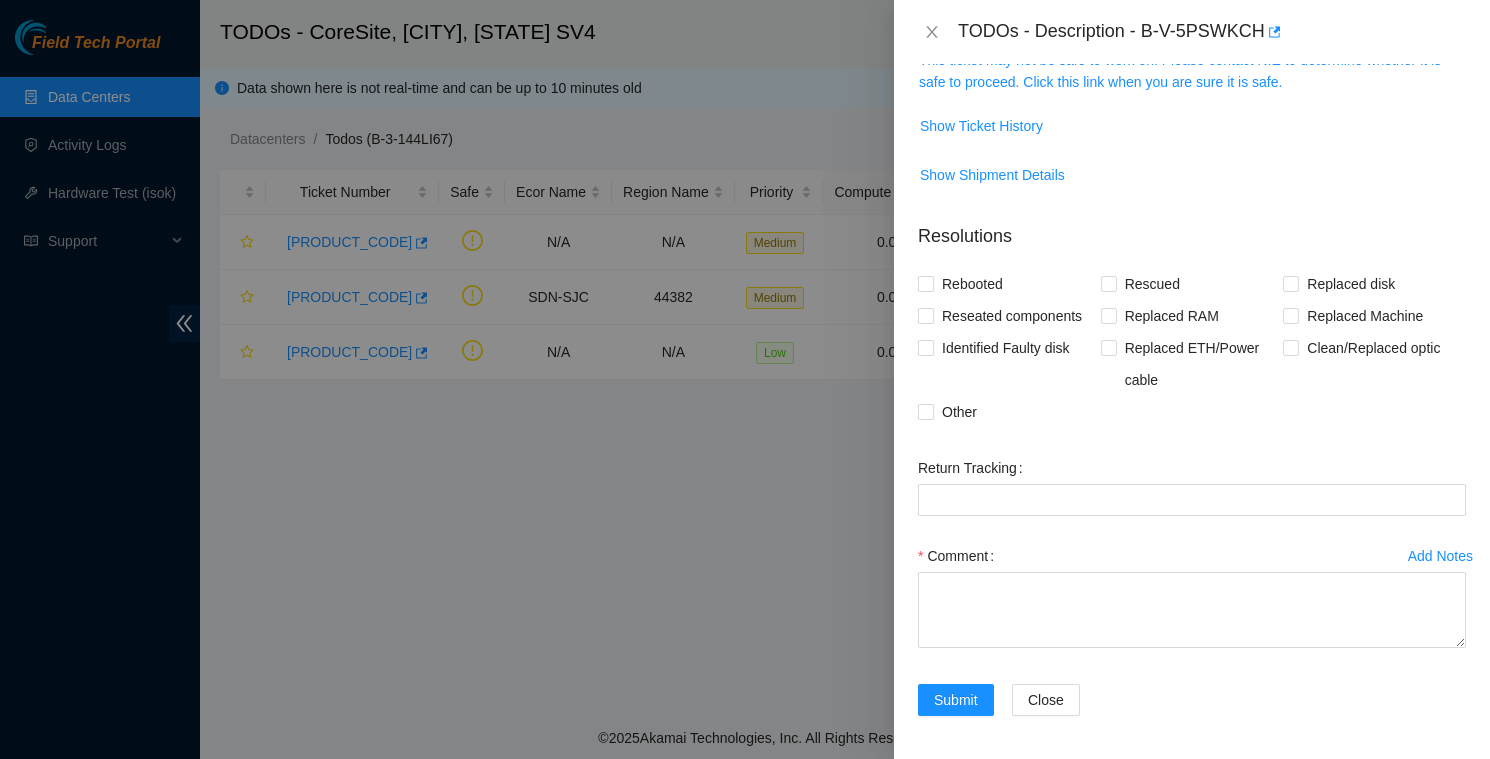 scroll, scrollTop: 0, scrollLeft: 0, axis: both 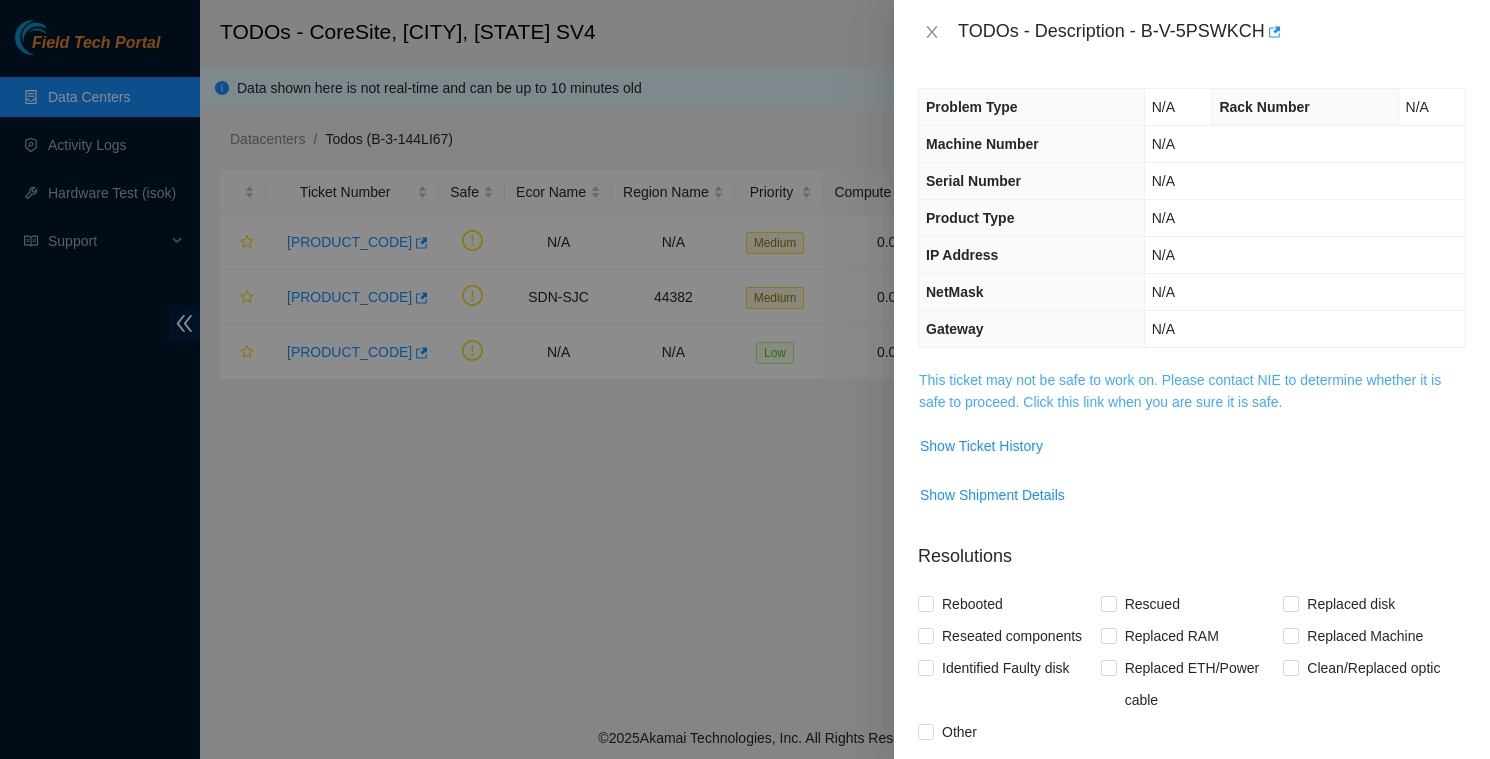 click on "This ticket may not be safe to work on. Please contact NIE to determine whether it is safe to proceed. Click this link when you are sure it is safe." at bounding box center [1180, 391] 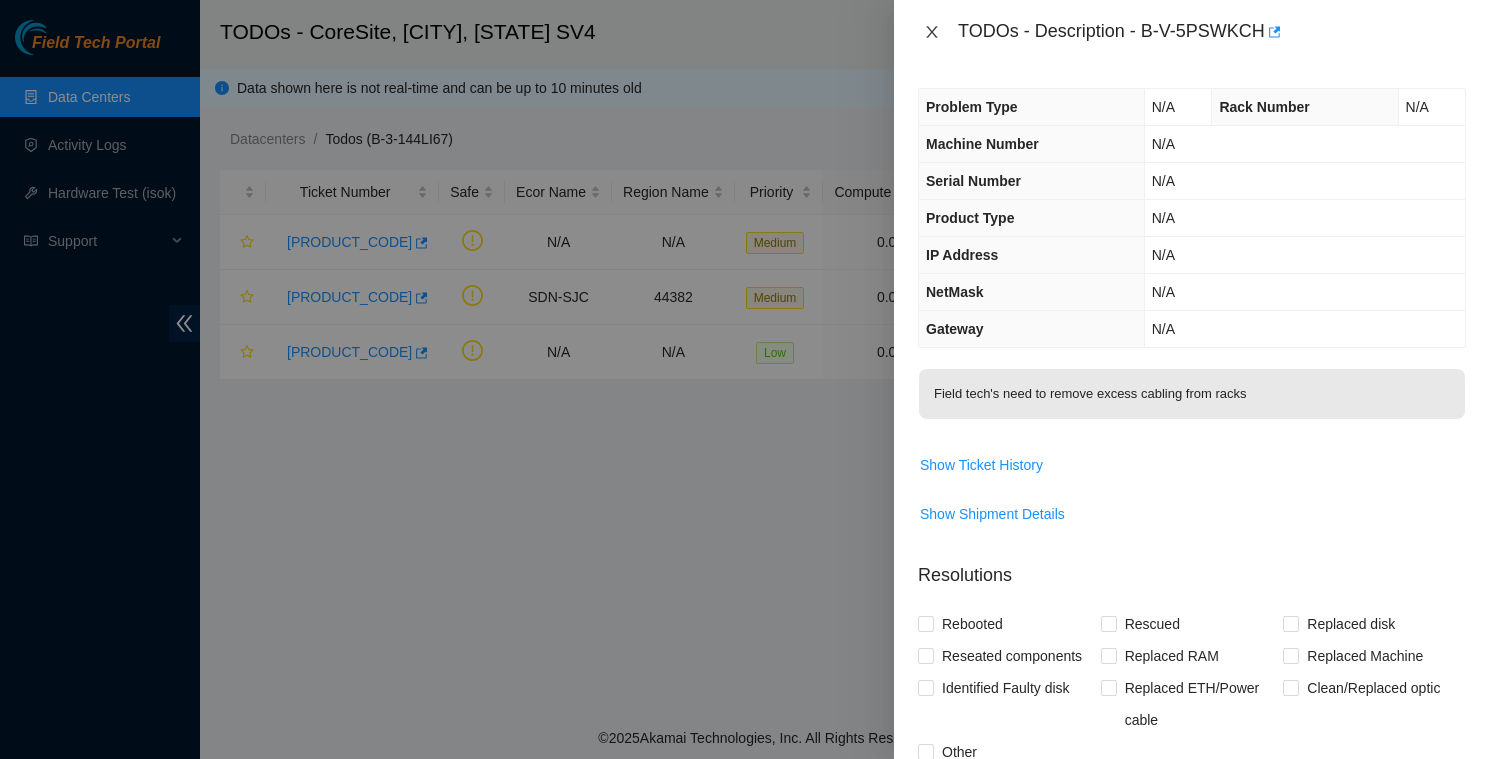 click 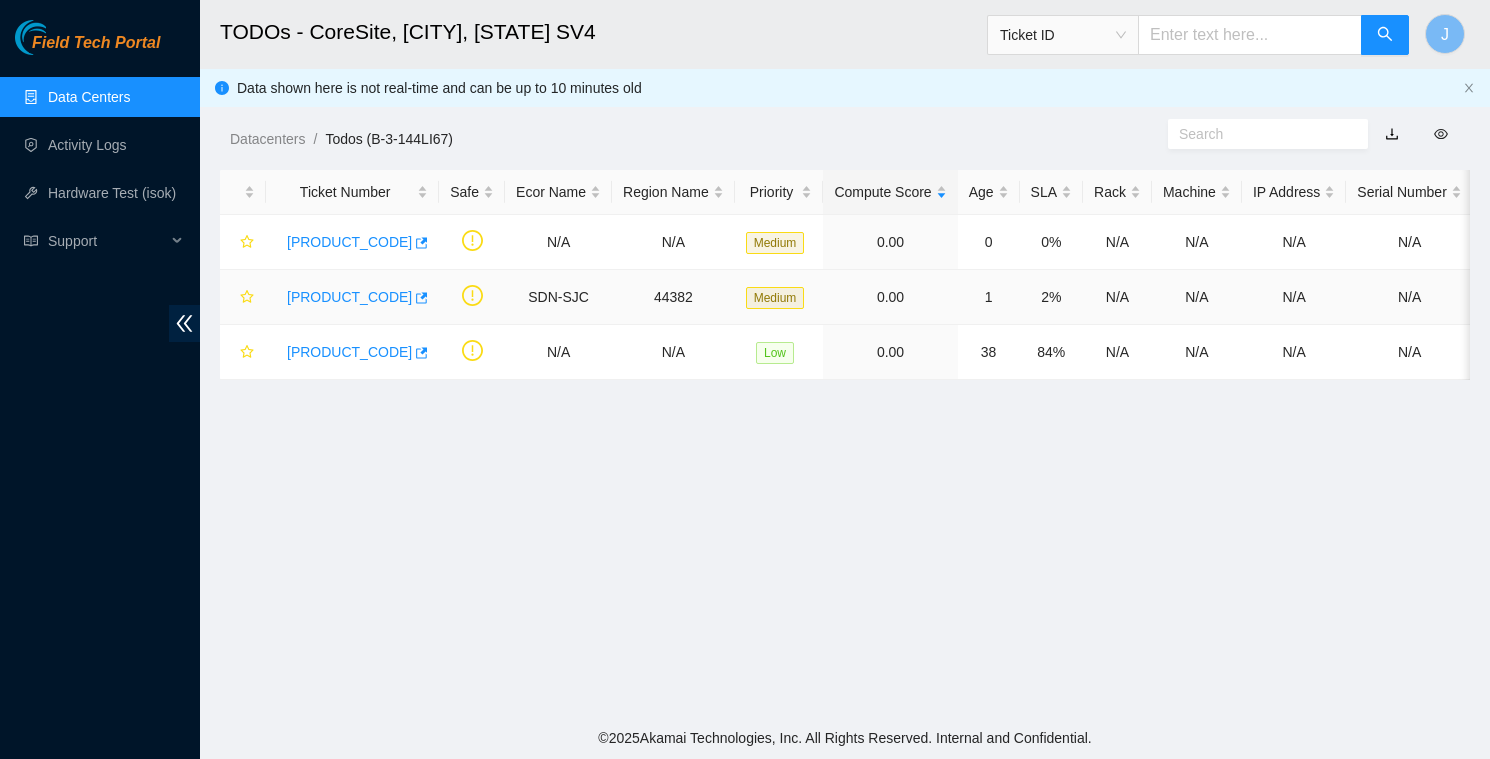 click on "[PRODUCT_CODE]" at bounding box center (349, 297) 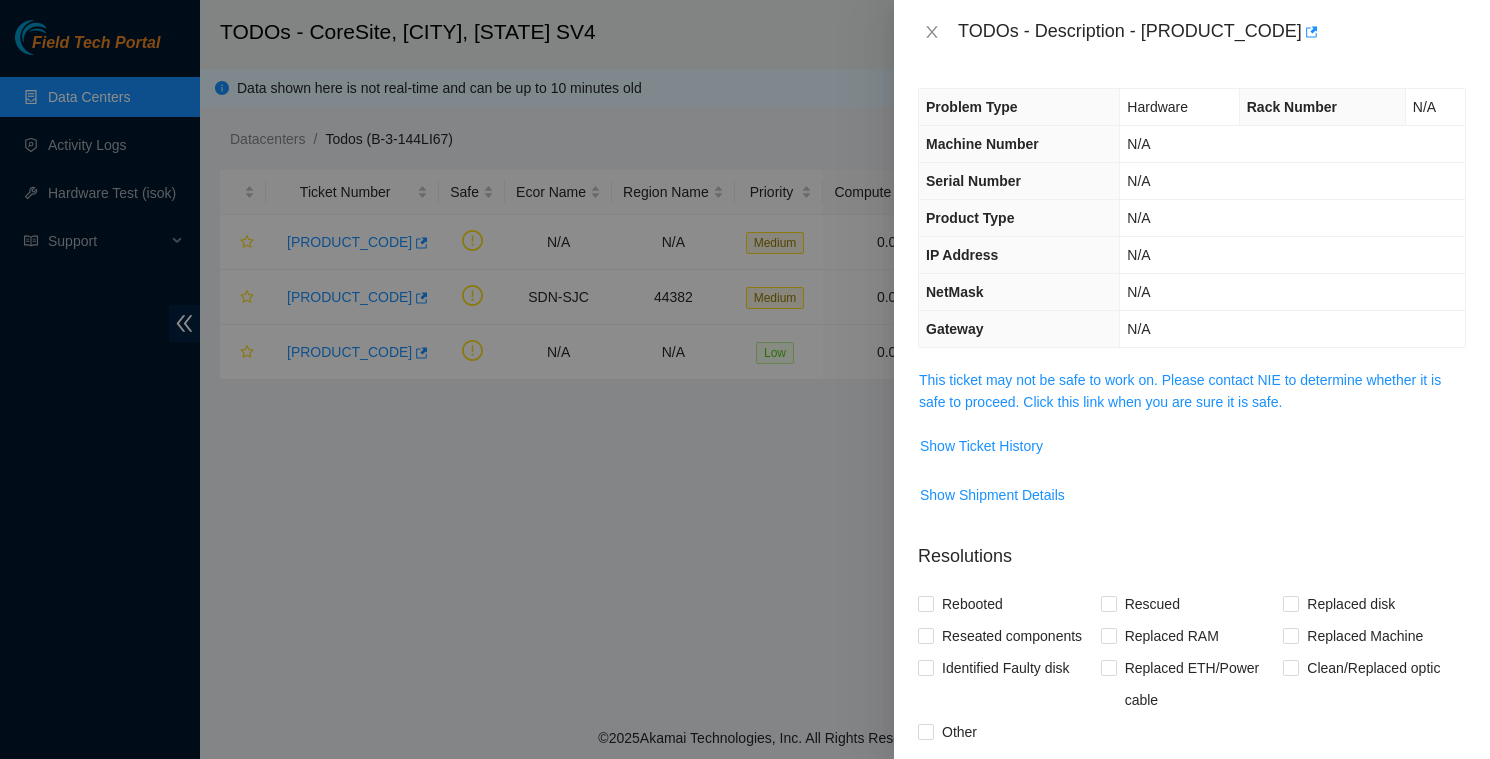 click on "This ticket may not be safe to work on. Please contact NIE to determine whether it is safe to proceed. Click this link when you are sure it is safe." at bounding box center (1192, 391) 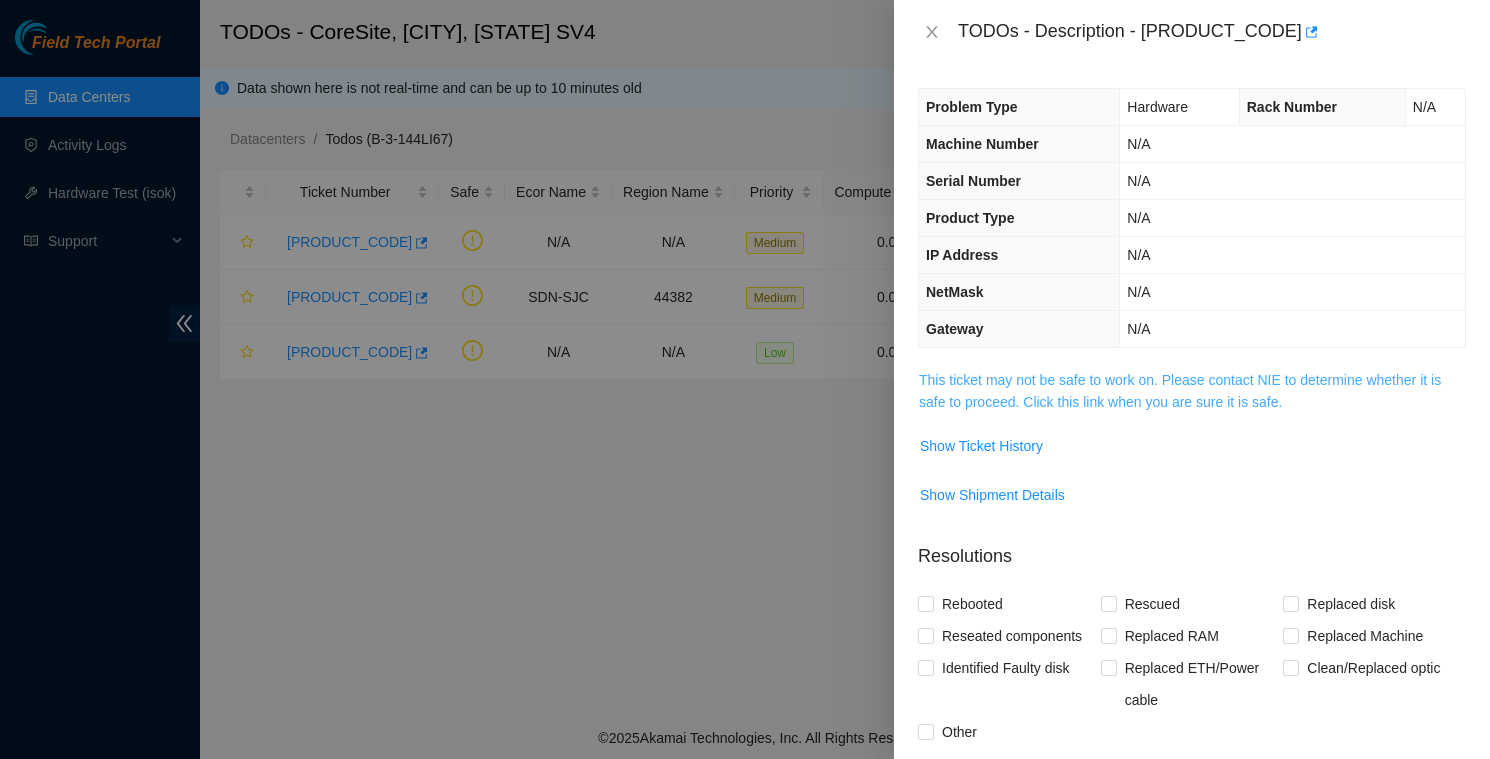 click on "This ticket may not be safe to work on. Please contact NIE to determine whether it is safe to proceed. Click this link when you are sure it is safe." at bounding box center (1180, 391) 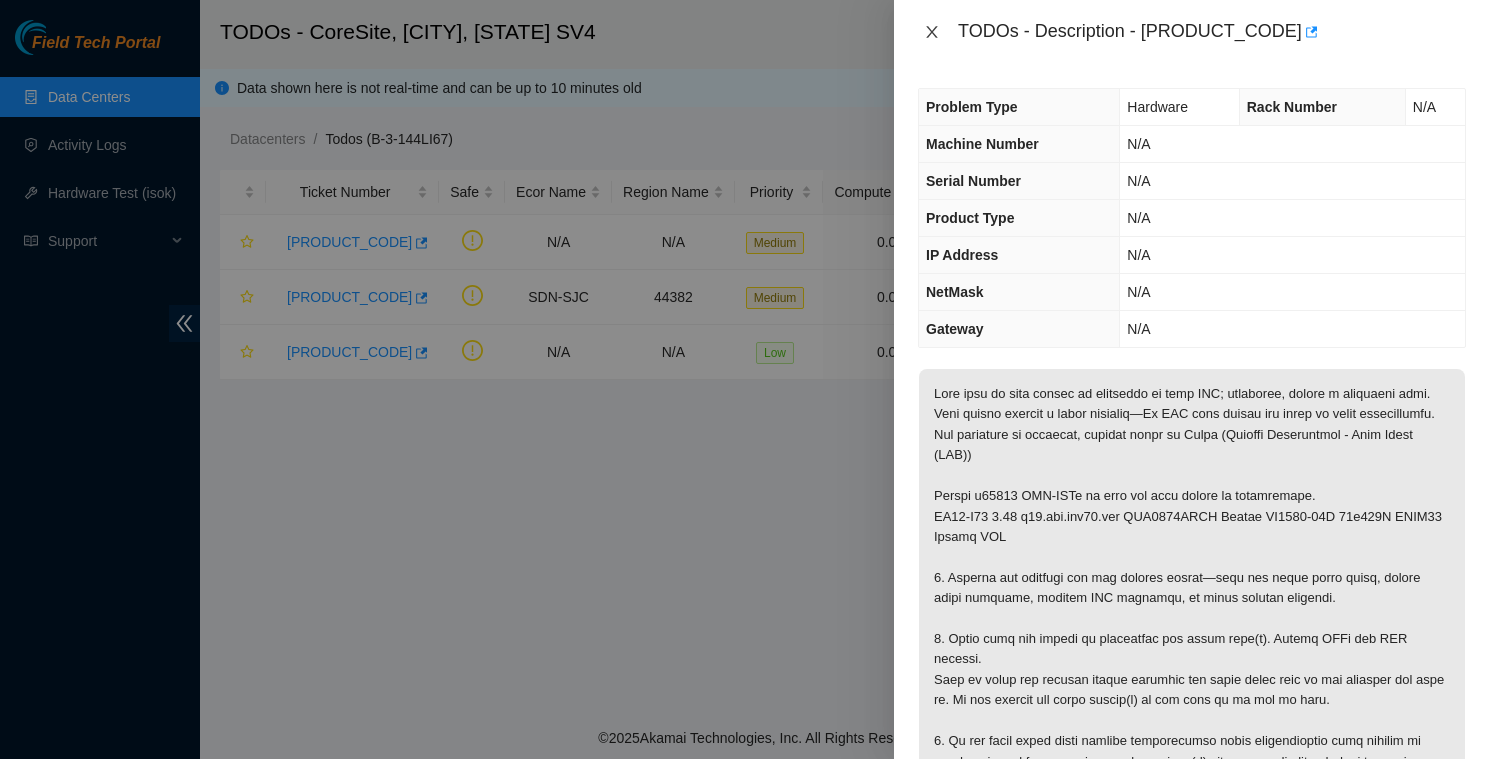 click 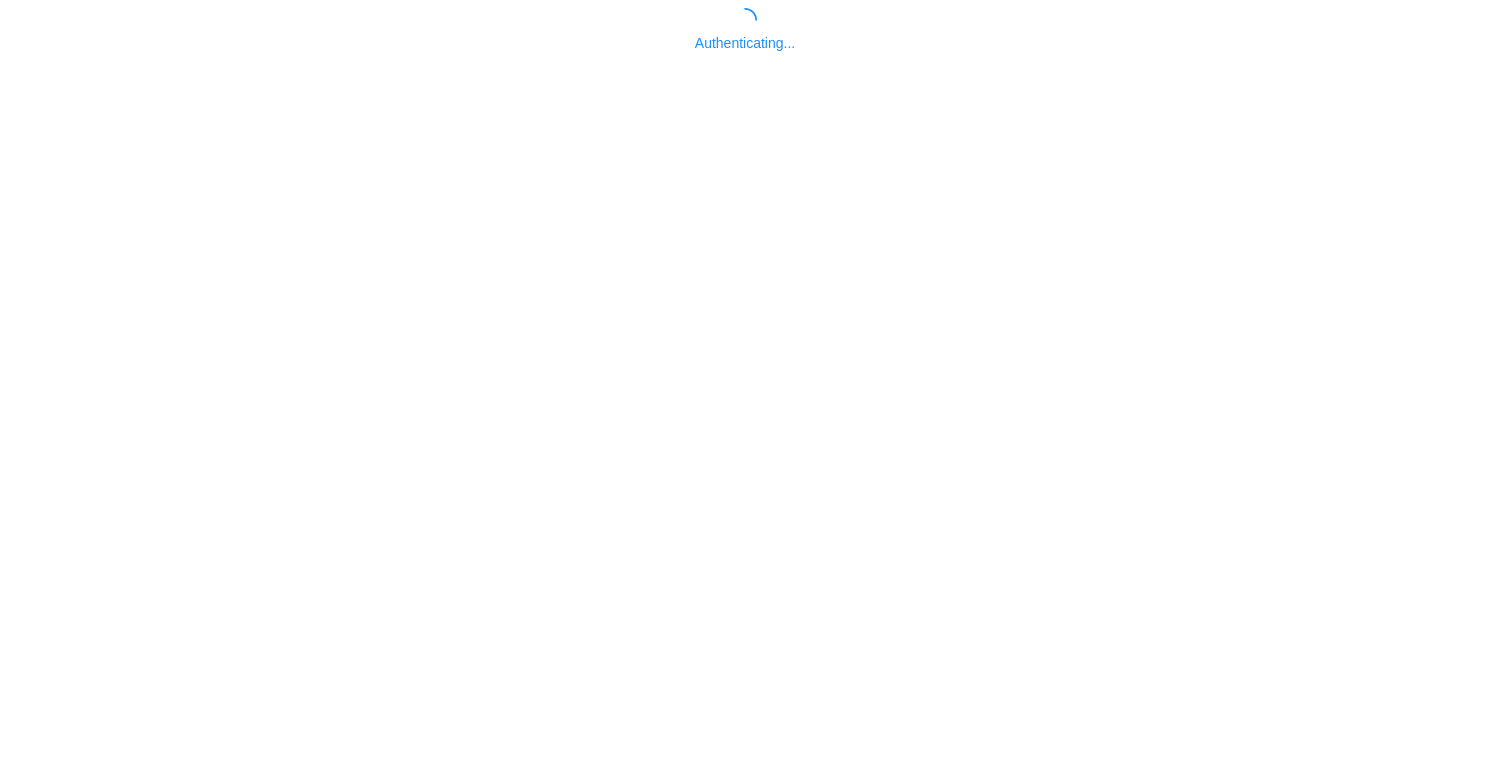 scroll, scrollTop: 0, scrollLeft: 0, axis: both 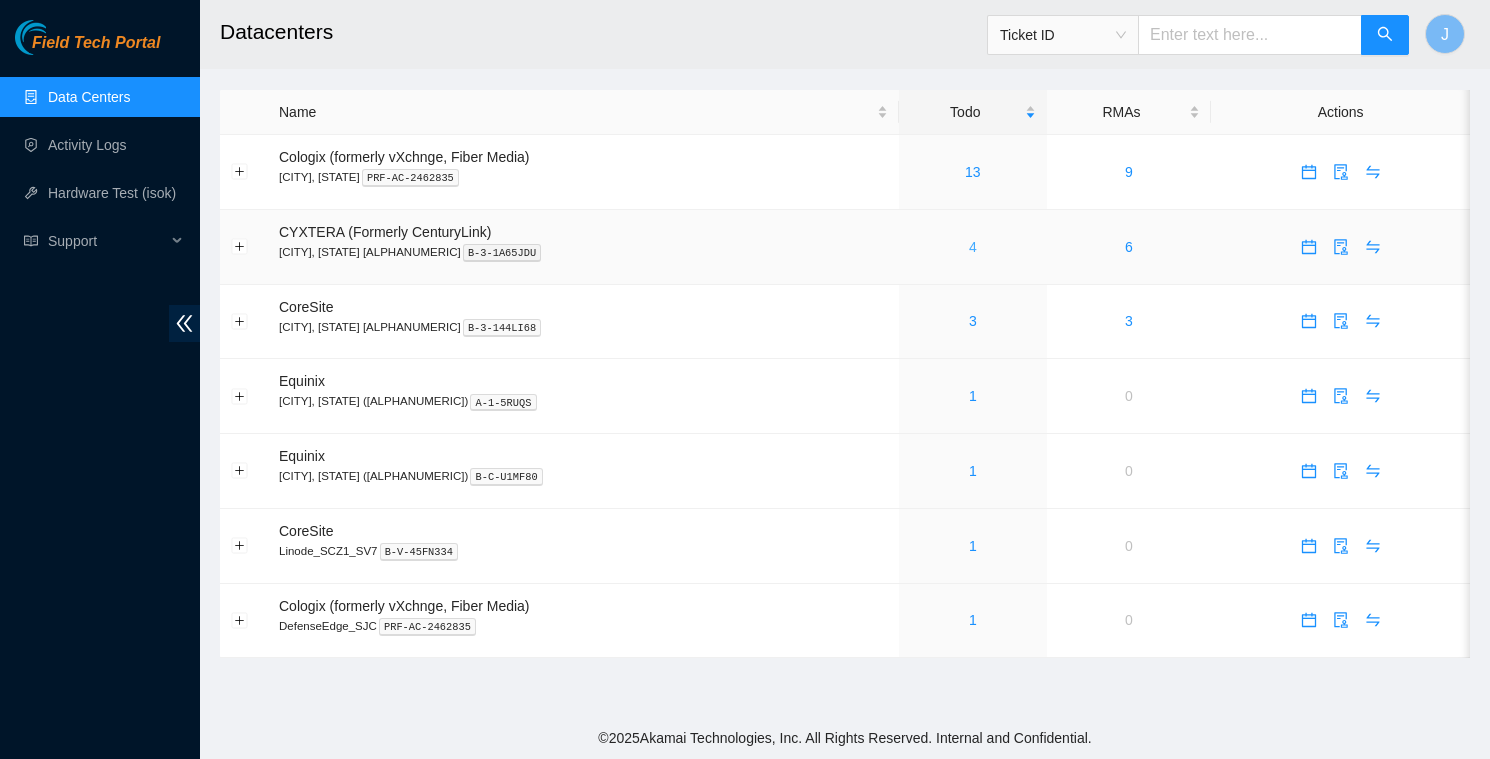 click on "4" at bounding box center [973, 247] 